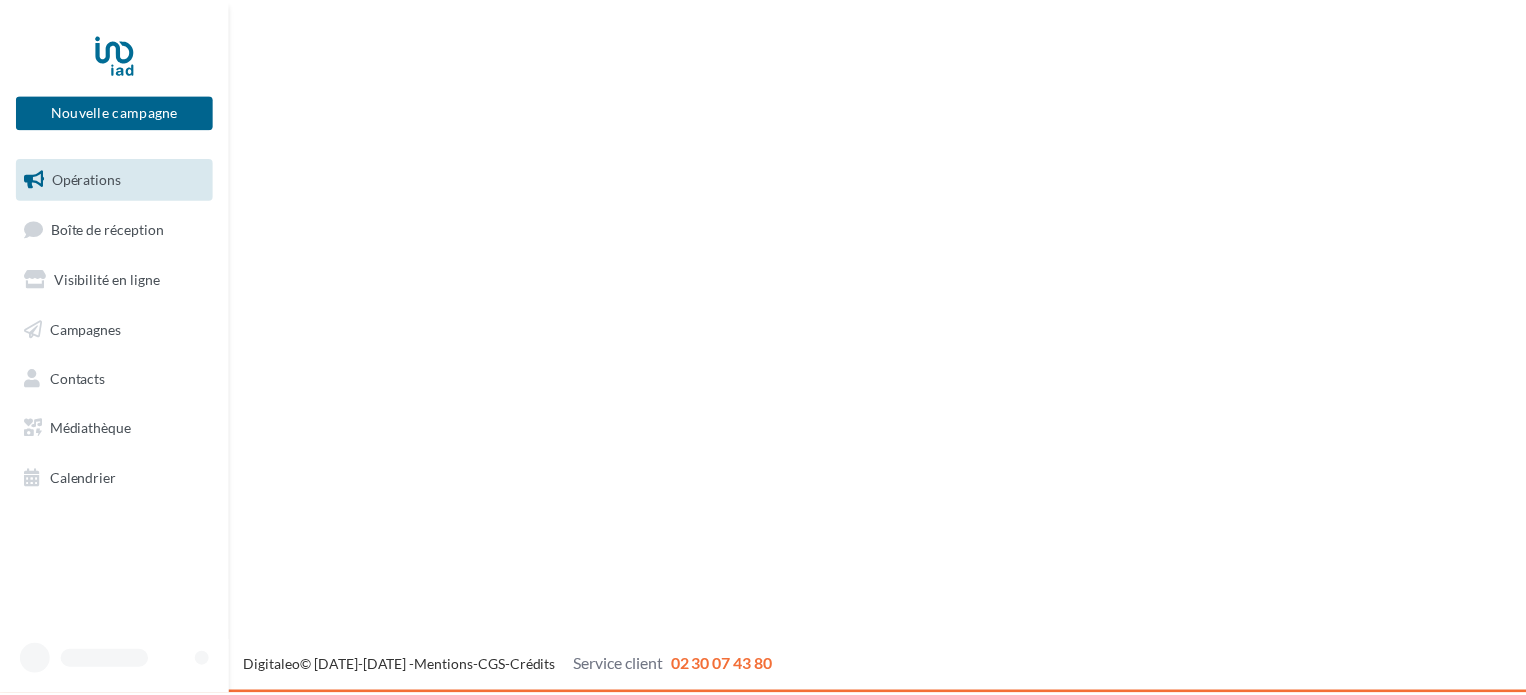 scroll, scrollTop: 0, scrollLeft: 0, axis: both 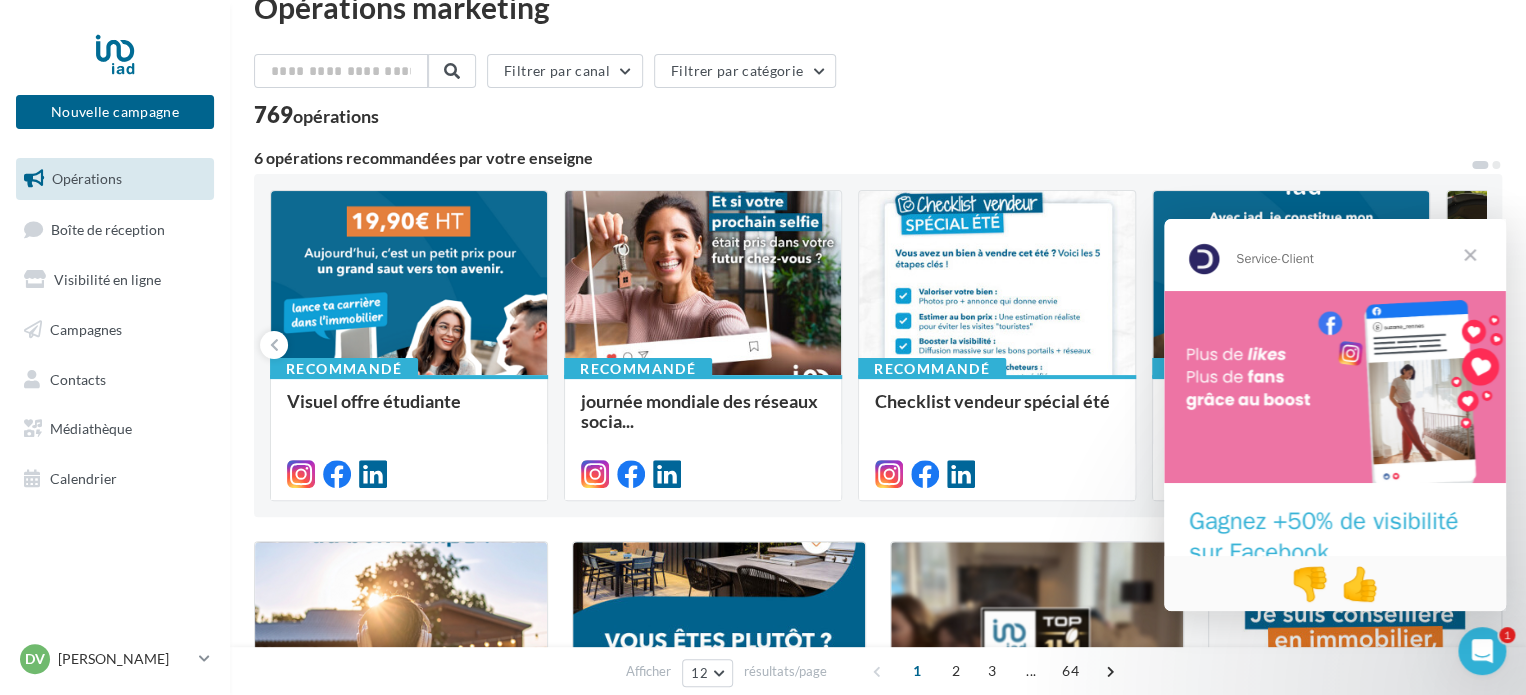 click at bounding box center [1470, 255] 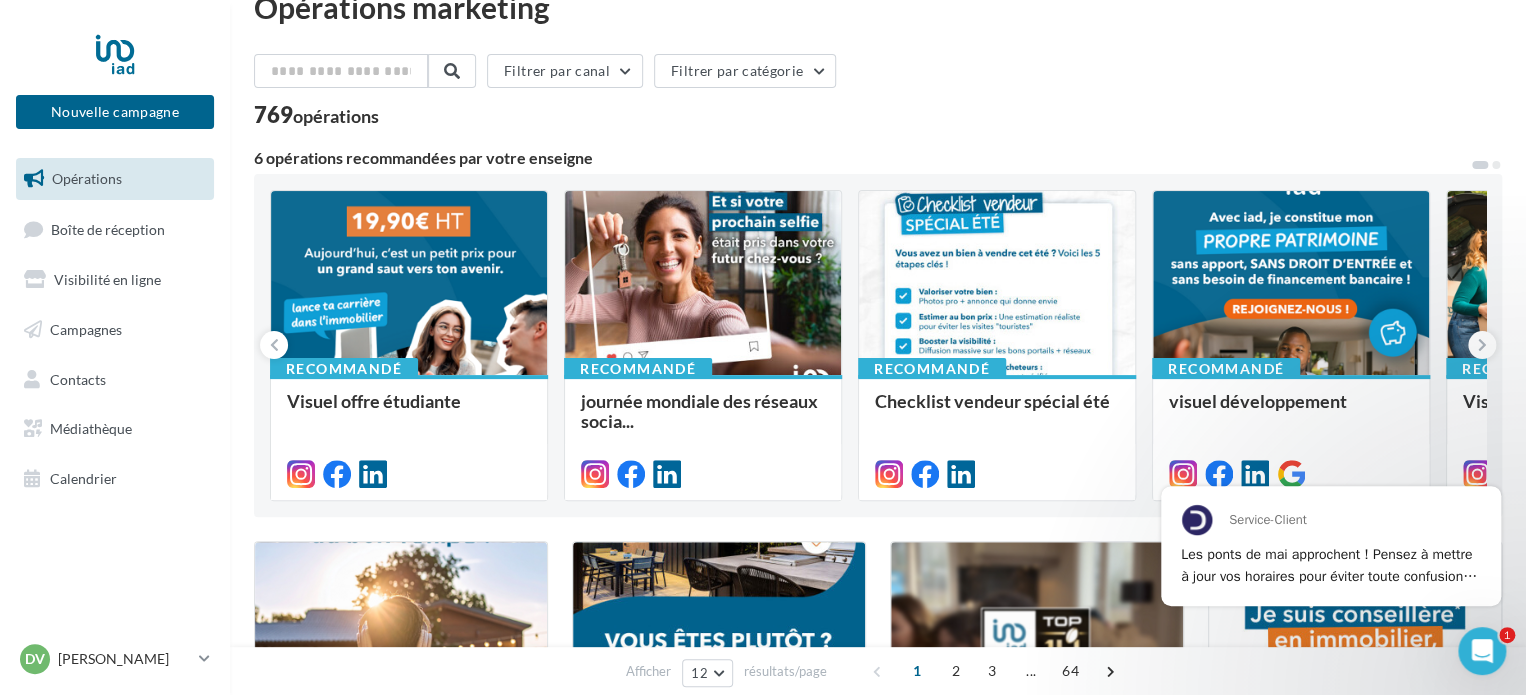 scroll, scrollTop: 0, scrollLeft: 0, axis: both 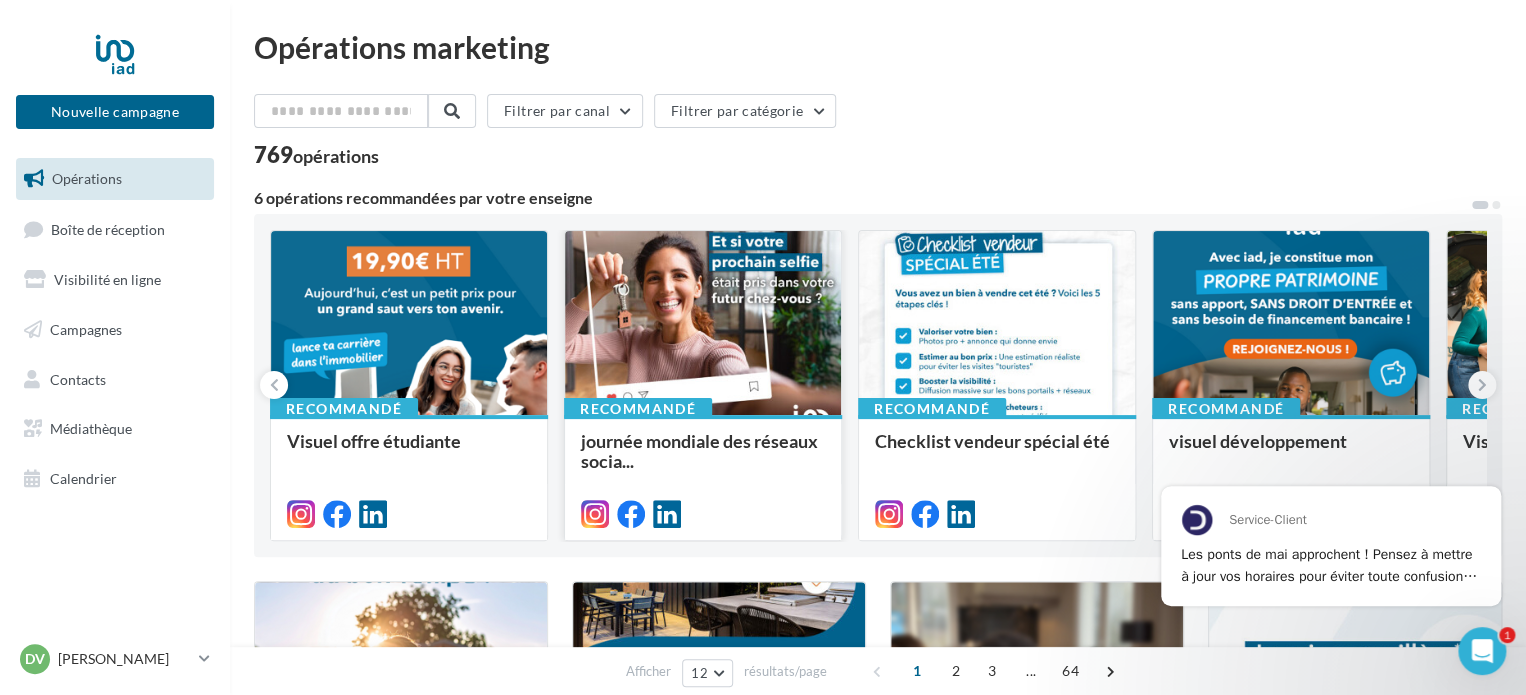 click at bounding box center [703, 324] 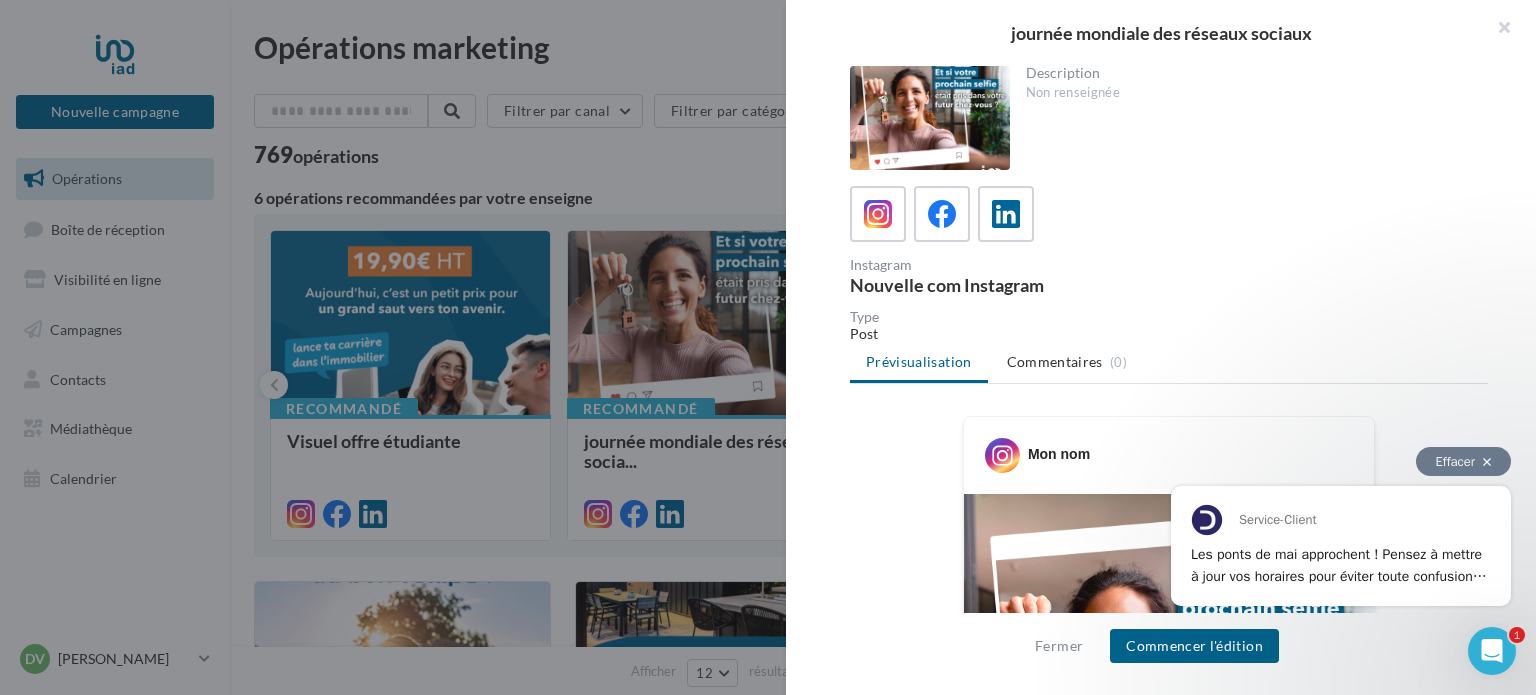 click at bounding box center [1487, 462] 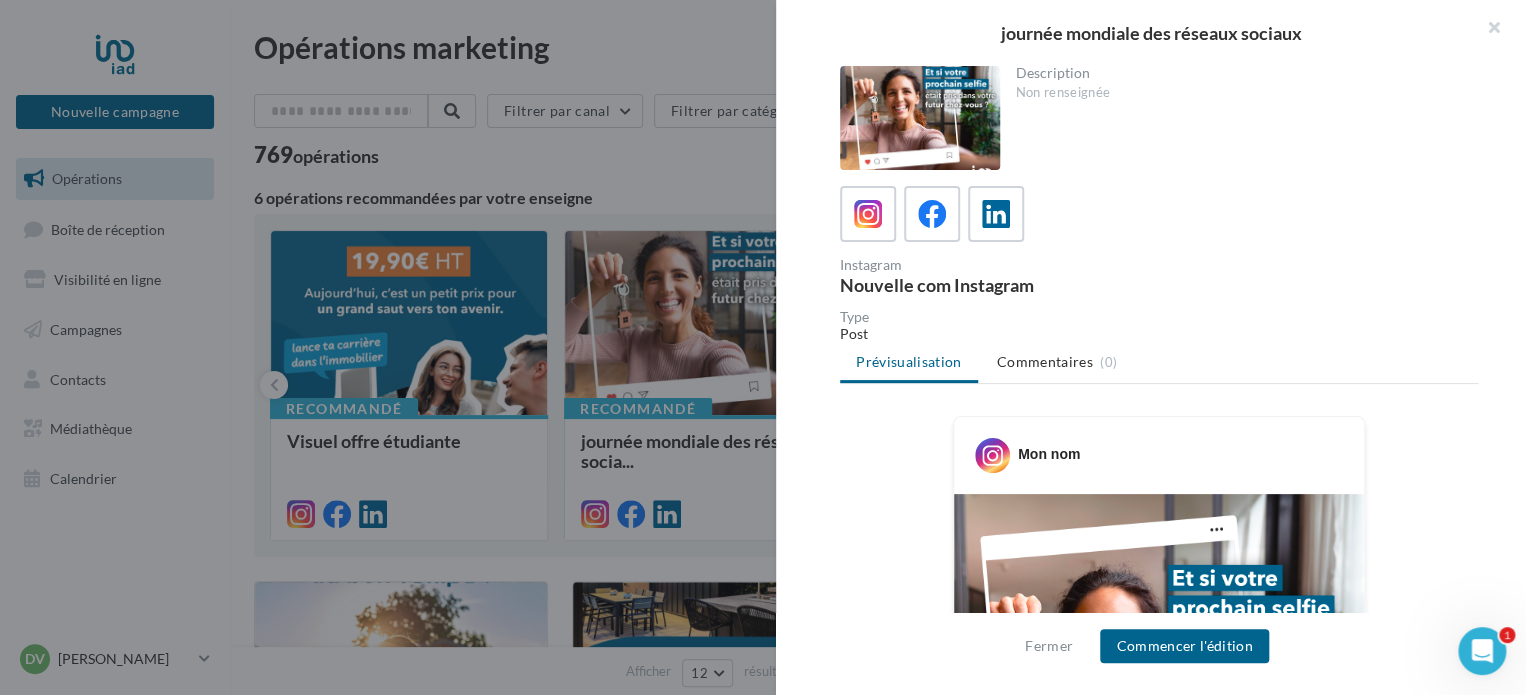 click on "journée mondiale des réseaux sociaux
Description
Non renseignée
Instagram
Nouvelle com Instagram
Type
Post
Prévisualisation
Commentaires
(0)
Mon nom" at bounding box center (878, 1672) 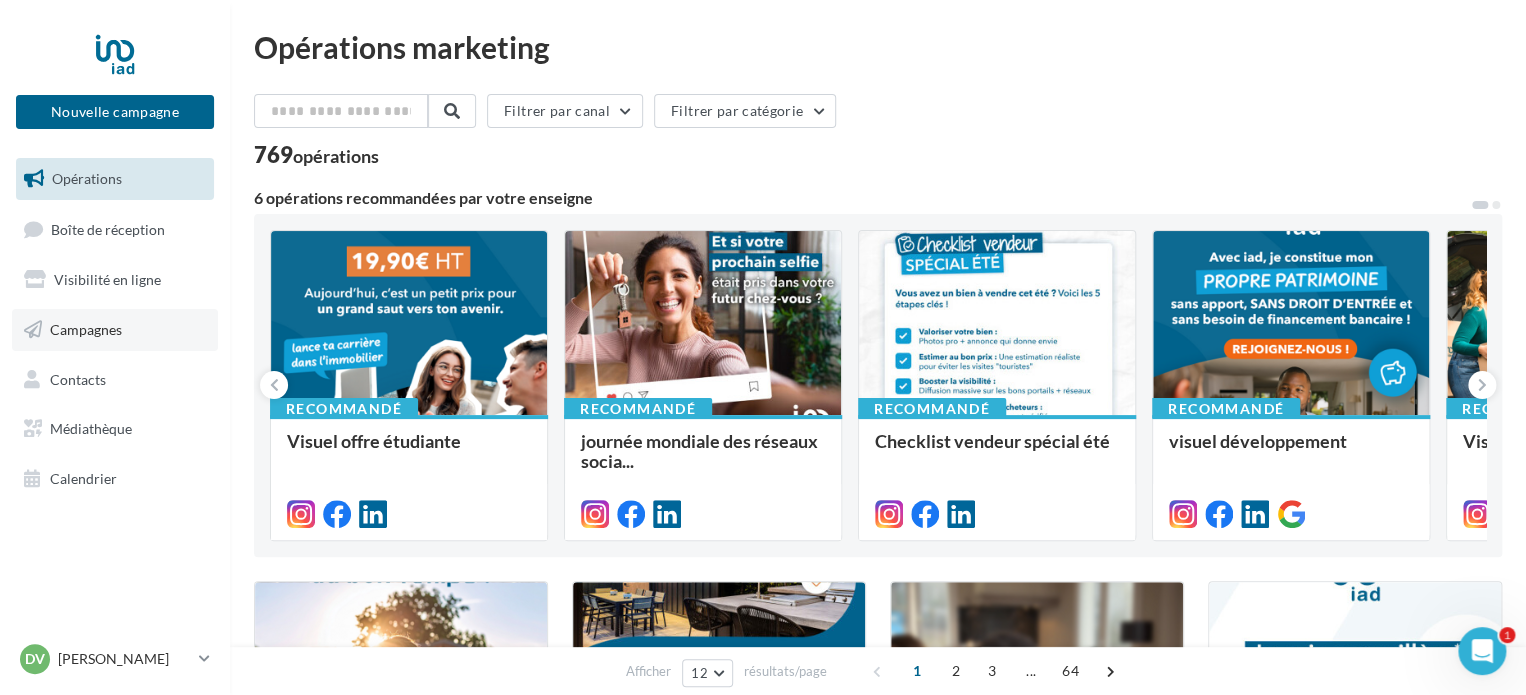 click on "Campagnes" at bounding box center (86, 329) 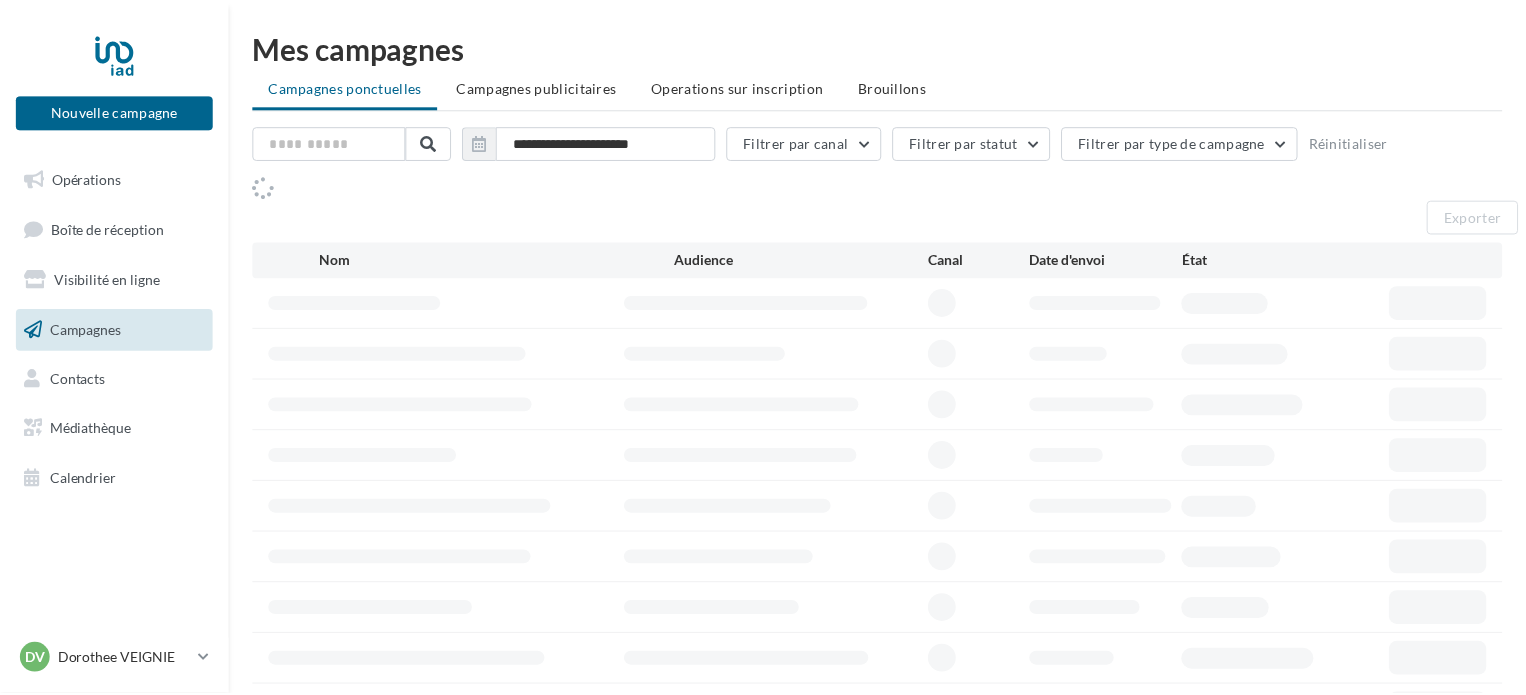 scroll, scrollTop: 0, scrollLeft: 0, axis: both 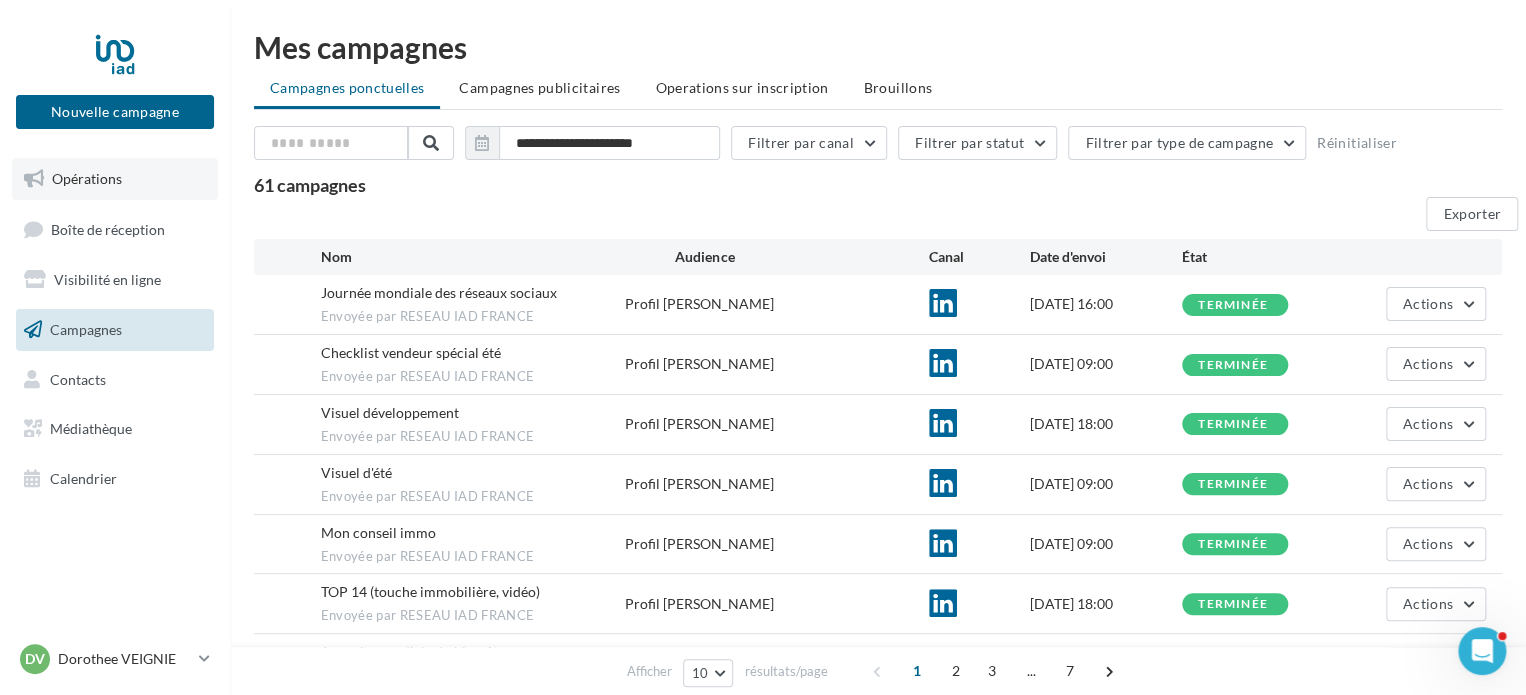 click on "Opérations" at bounding box center [87, 178] 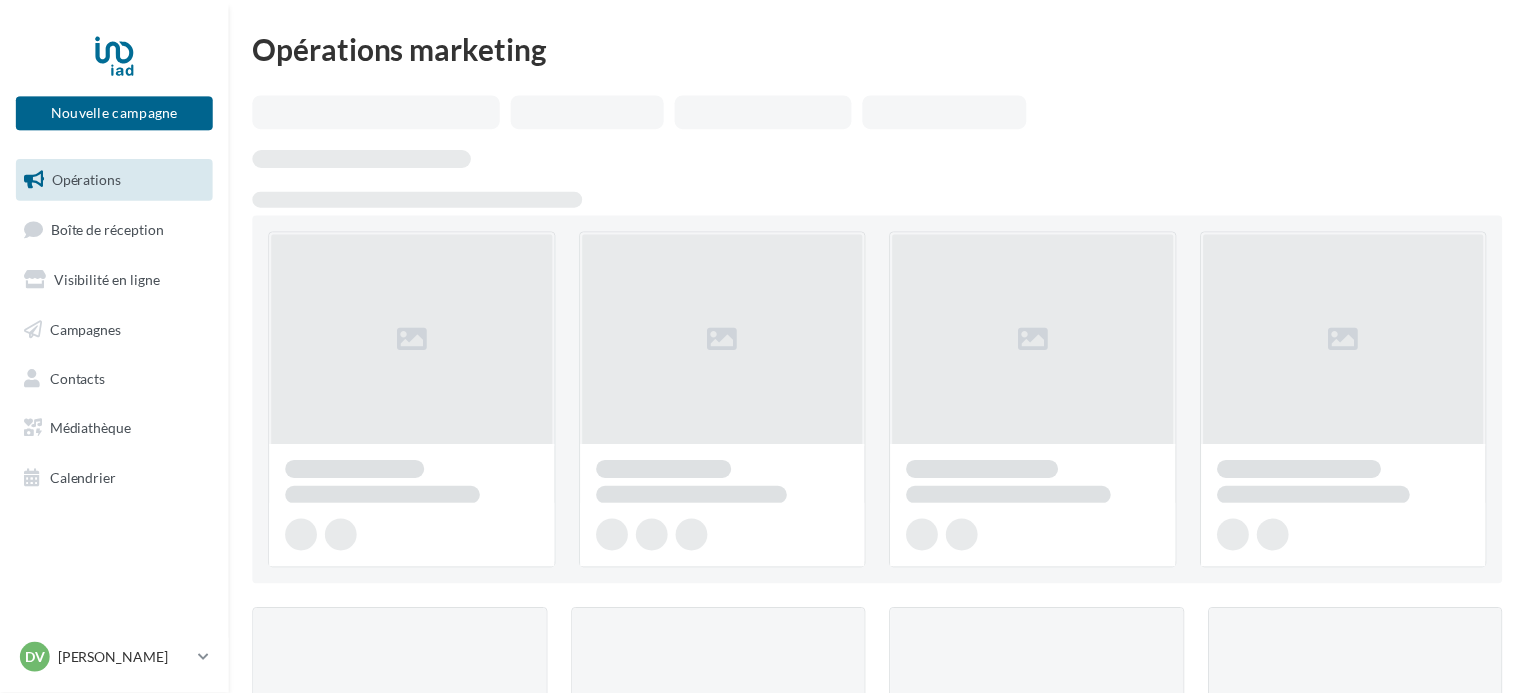 scroll, scrollTop: 0, scrollLeft: 0, axis: both 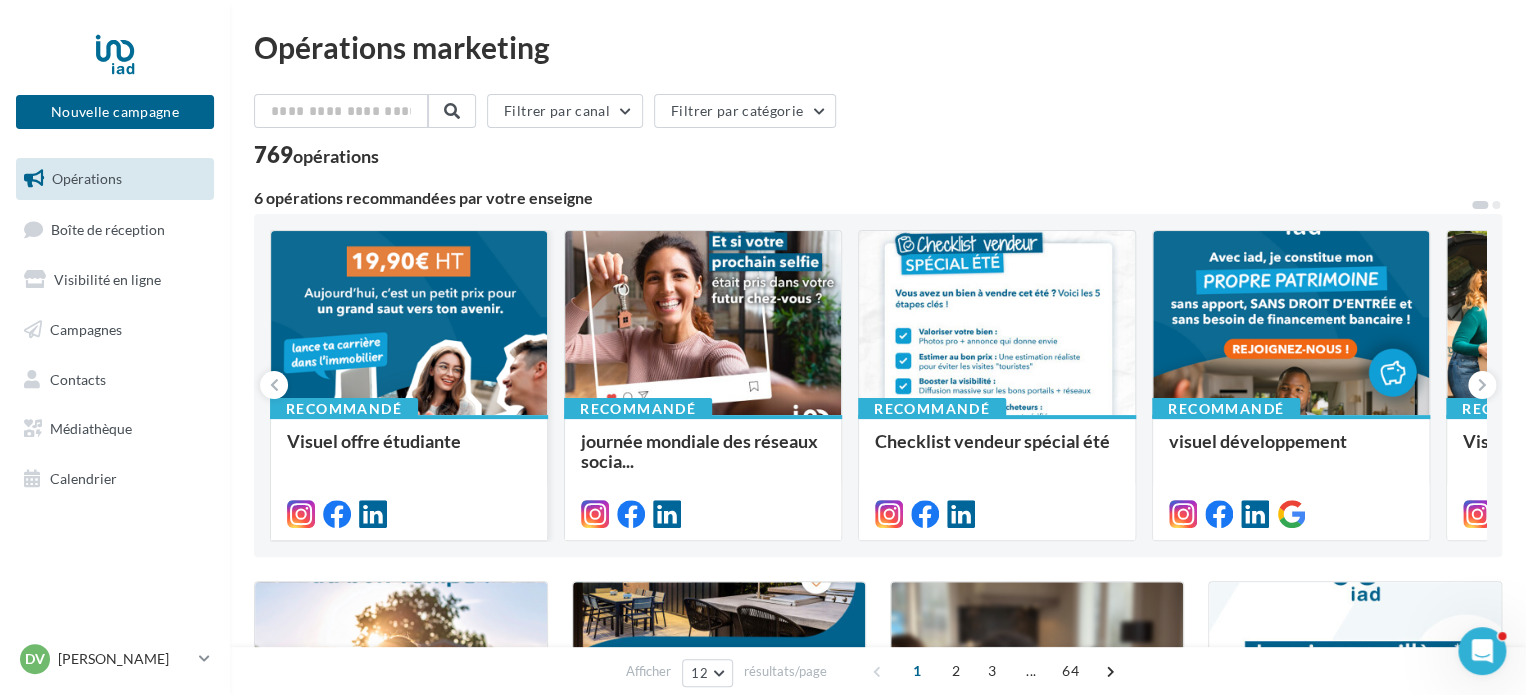click at bounding box center [409, 324] 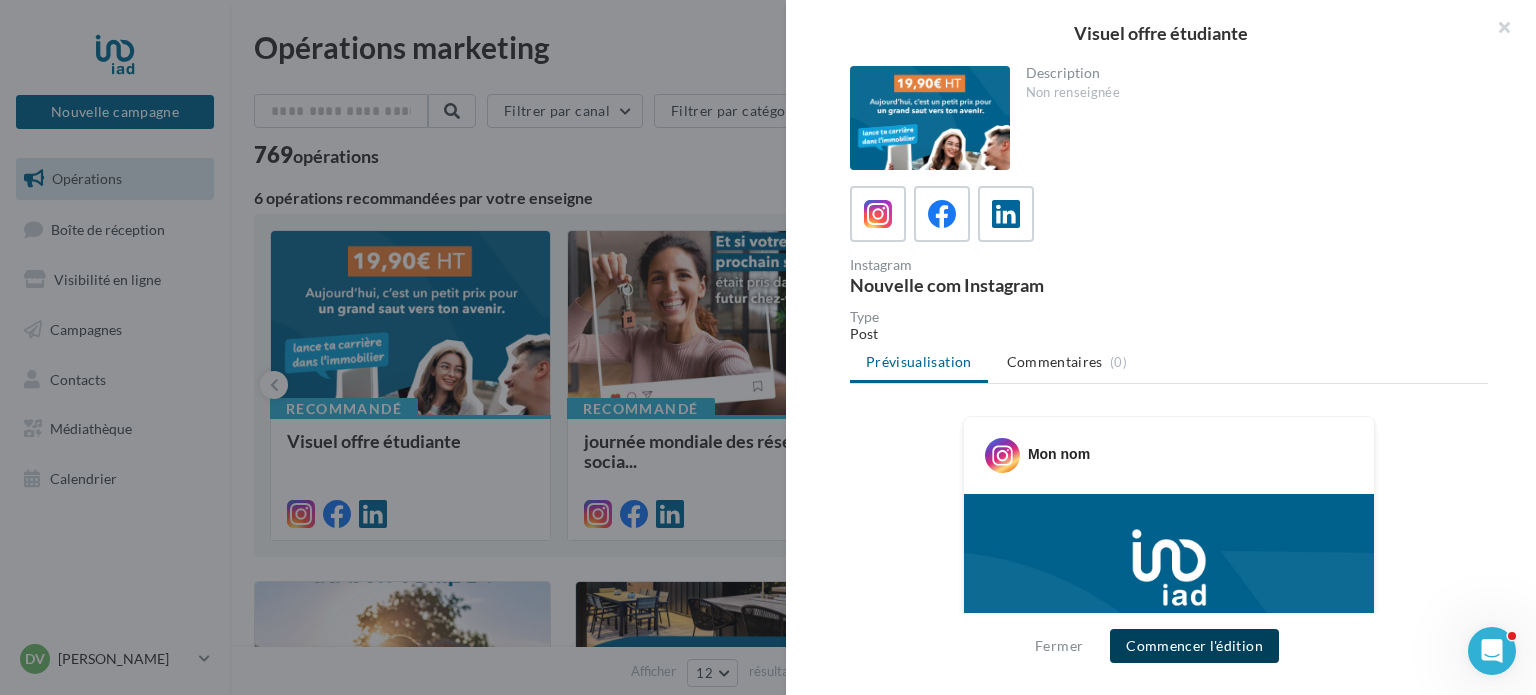 click on "Commencer l'édition" at bounding box center [1194, 646] 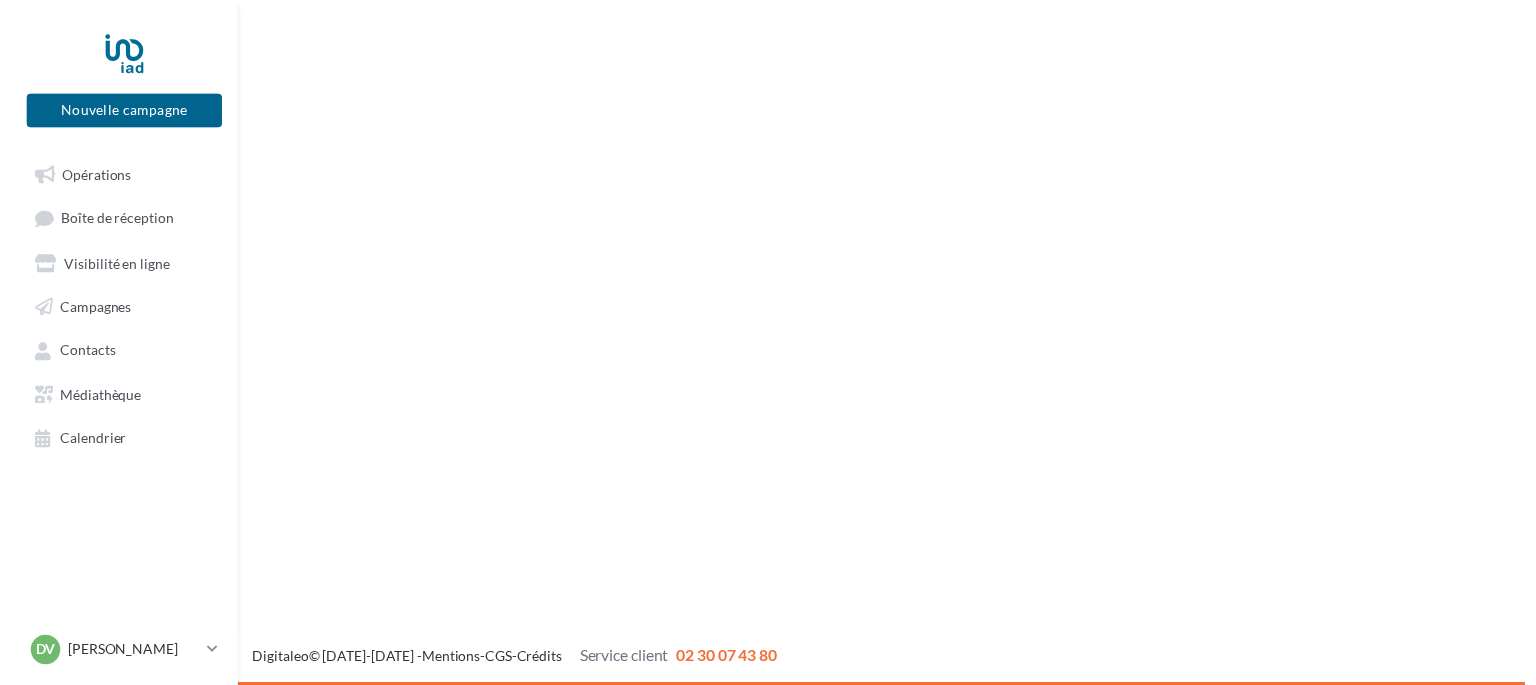 scroll, scrollTop: 0, scrollLeft: 0, axis: both 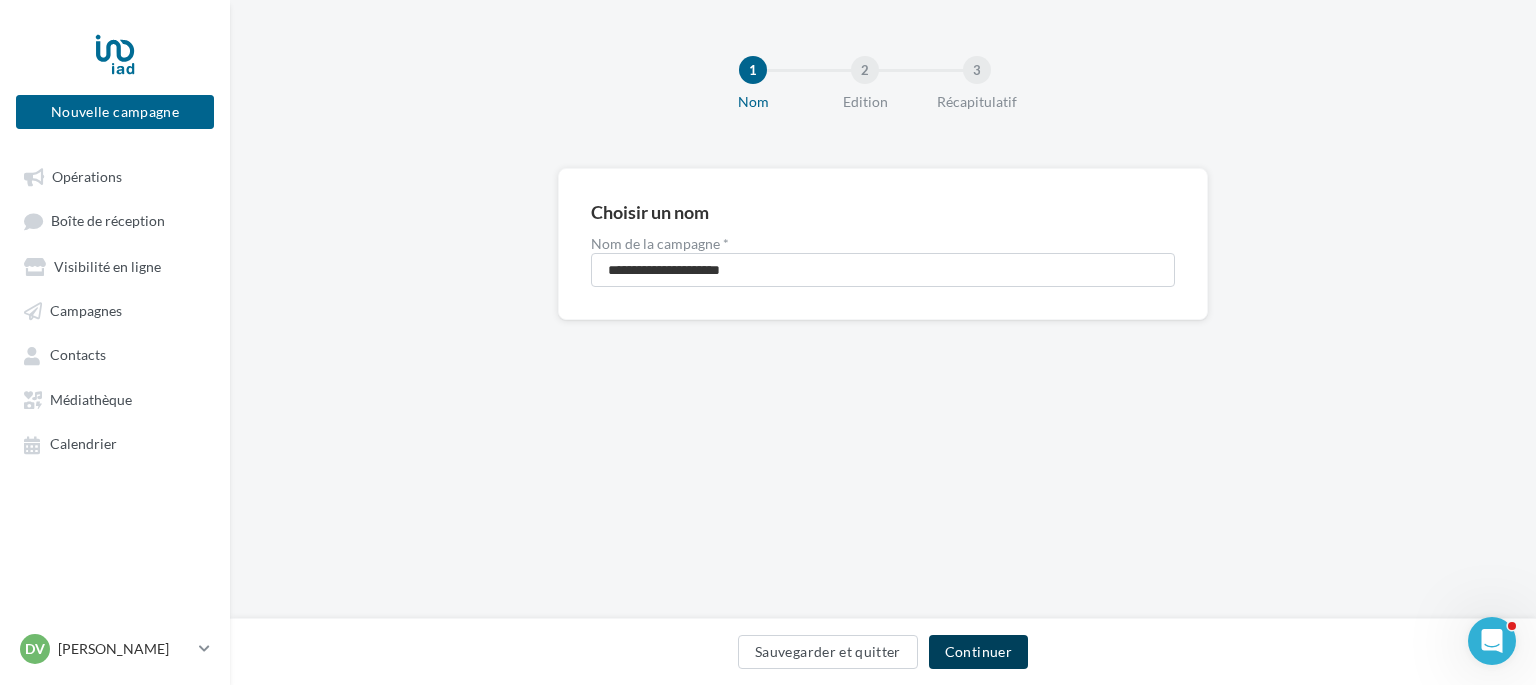 click on "Continuer" at bounding box center [978, 652] 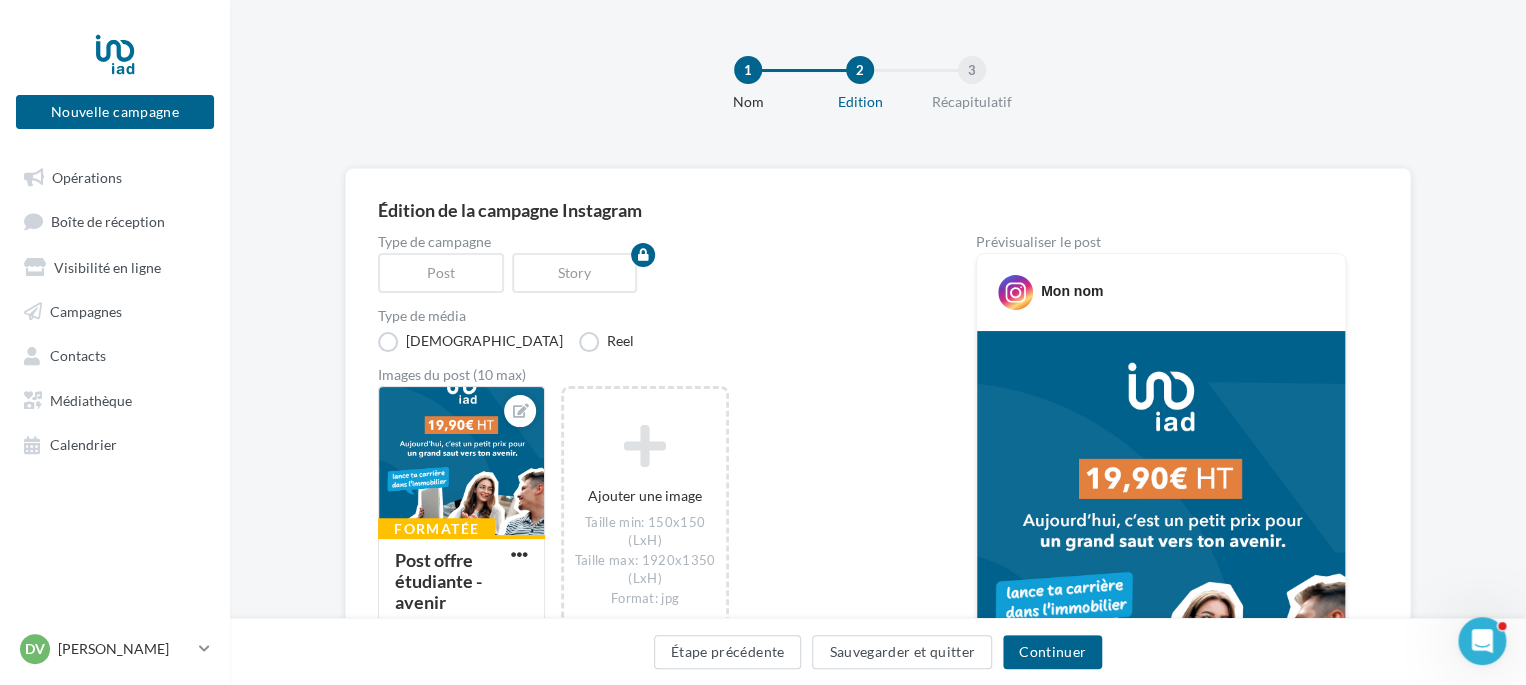 scroll, scrollTop: 101, scrollLeft: 0, axis: vertical 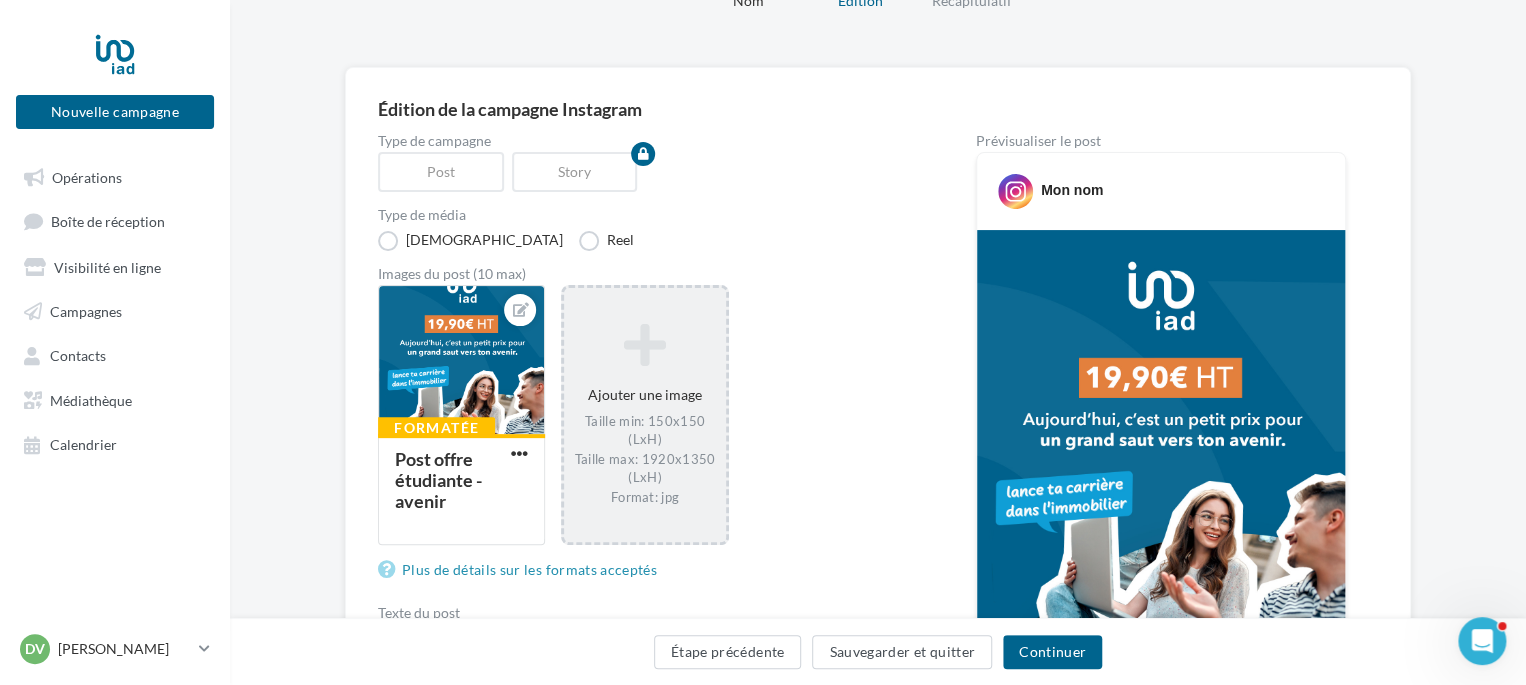 click at bounding box center (644, 345) 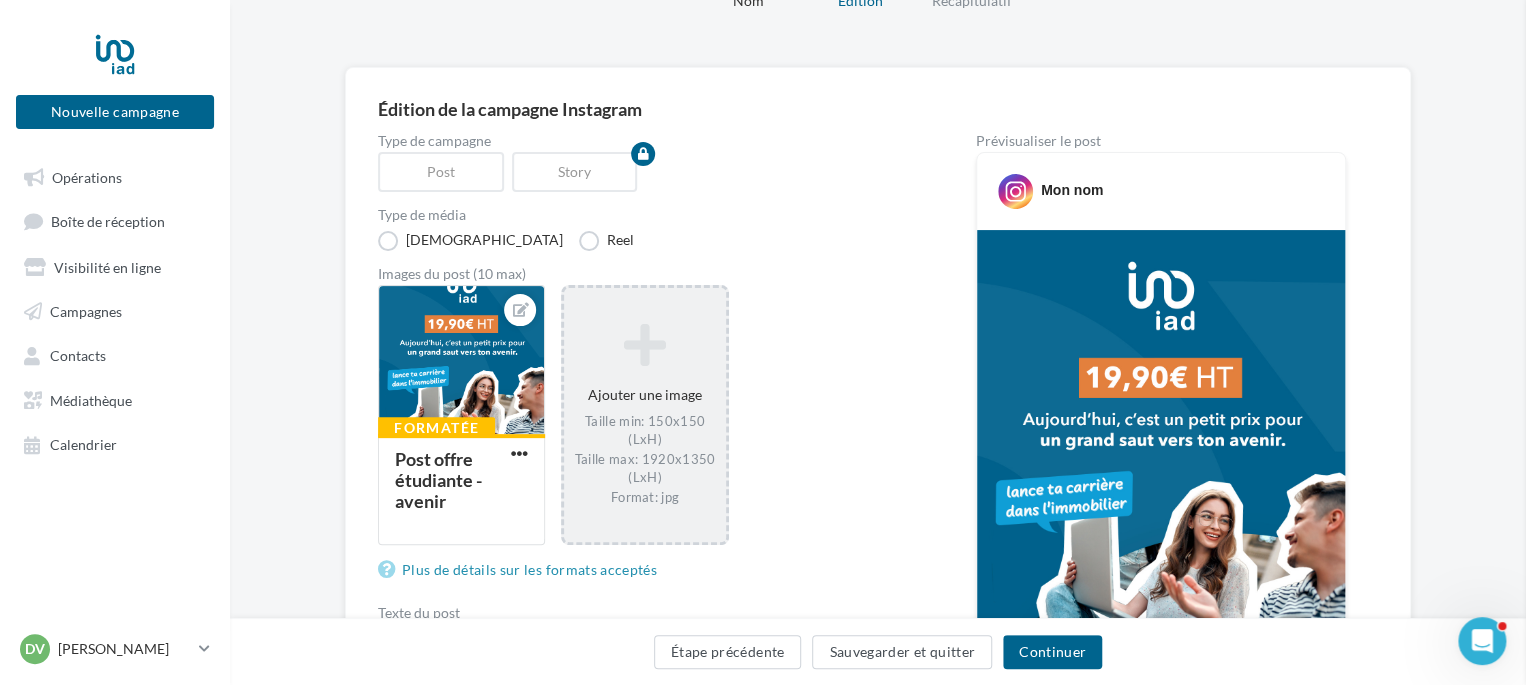 click on "Sélectionner un ou plusieurs fichiers
Consulter les contraintes attendues pour ce type de campagne                   Filtrer par        Réinitialiser
Mes fichiers
Partagés avec moi
Champs de personnalisation
Annuler    Sélectionner   (0)" at bounding box center [644, 288] 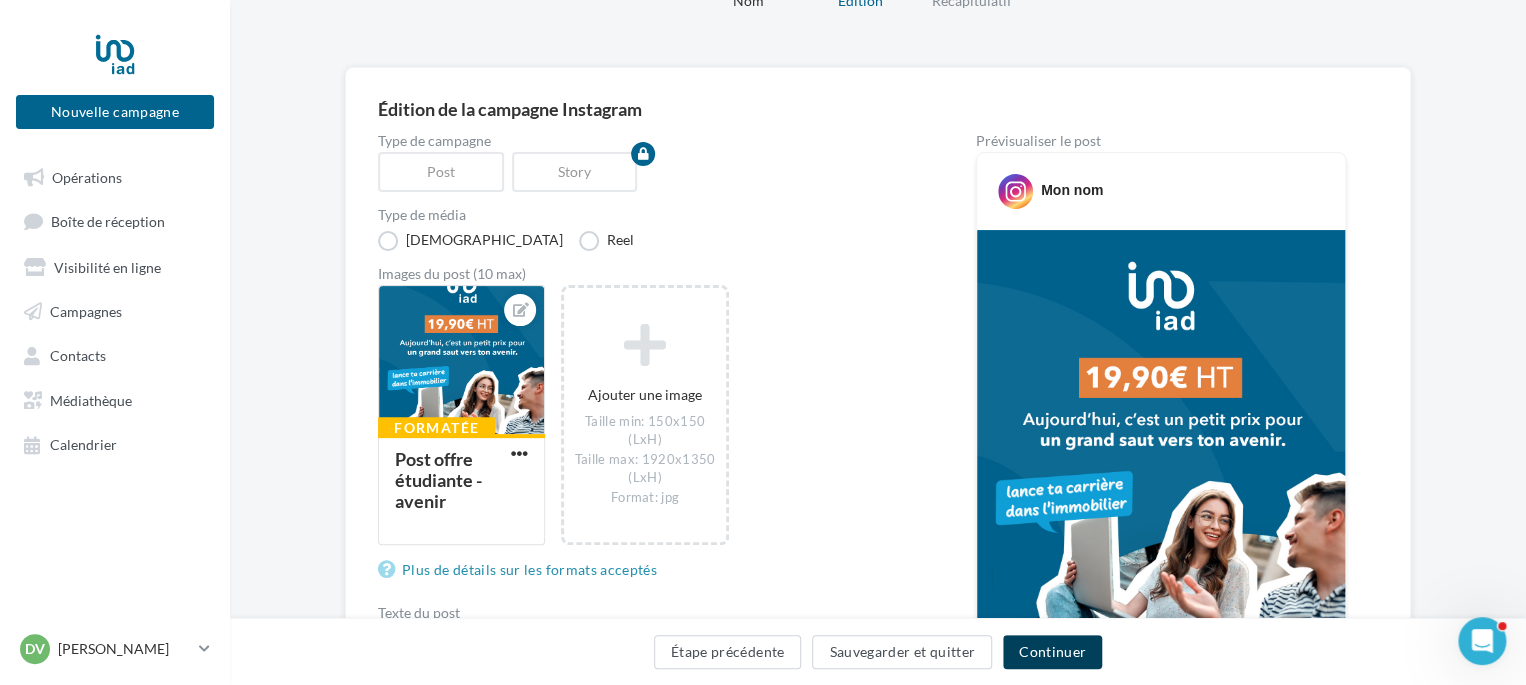click on "Continuer" at bounding box center (1052, 652) 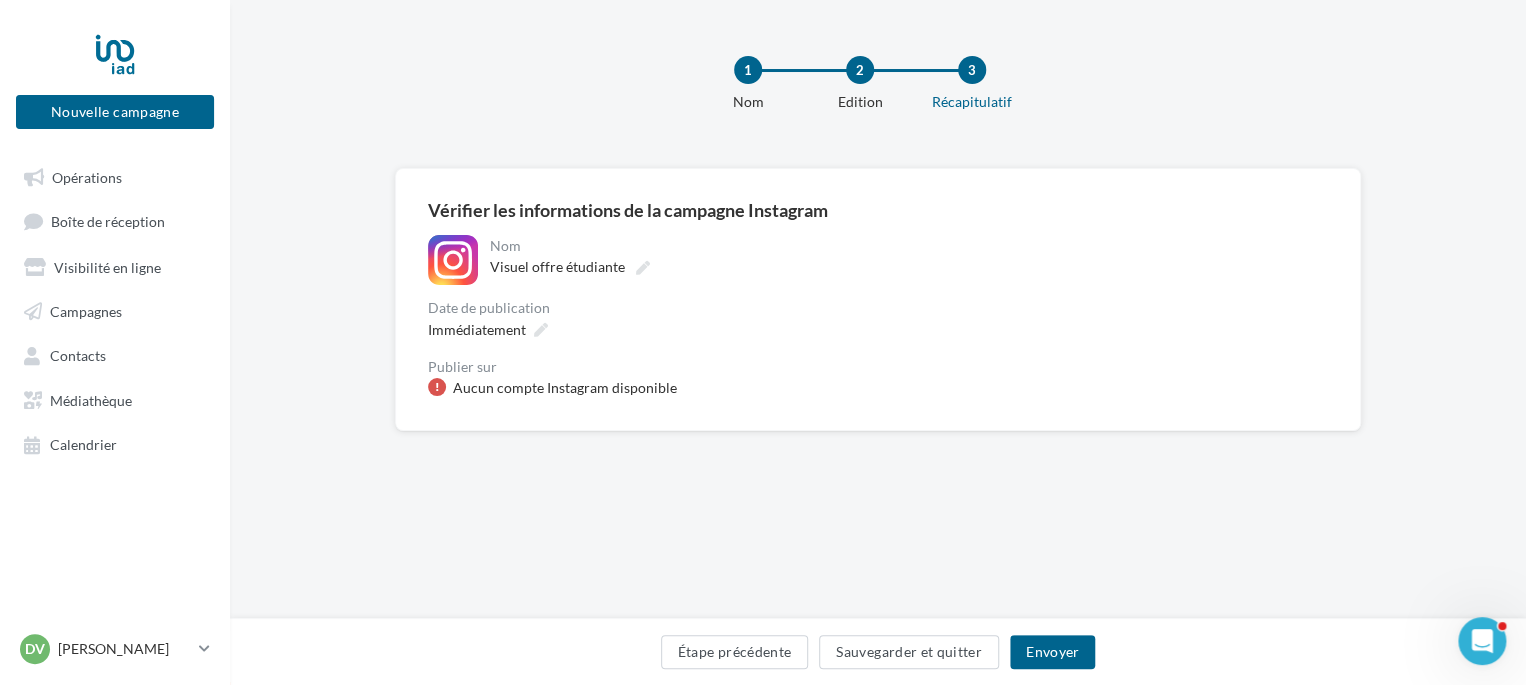 scroll, scrollTop: 0, scrollLeft: 0, axis: both 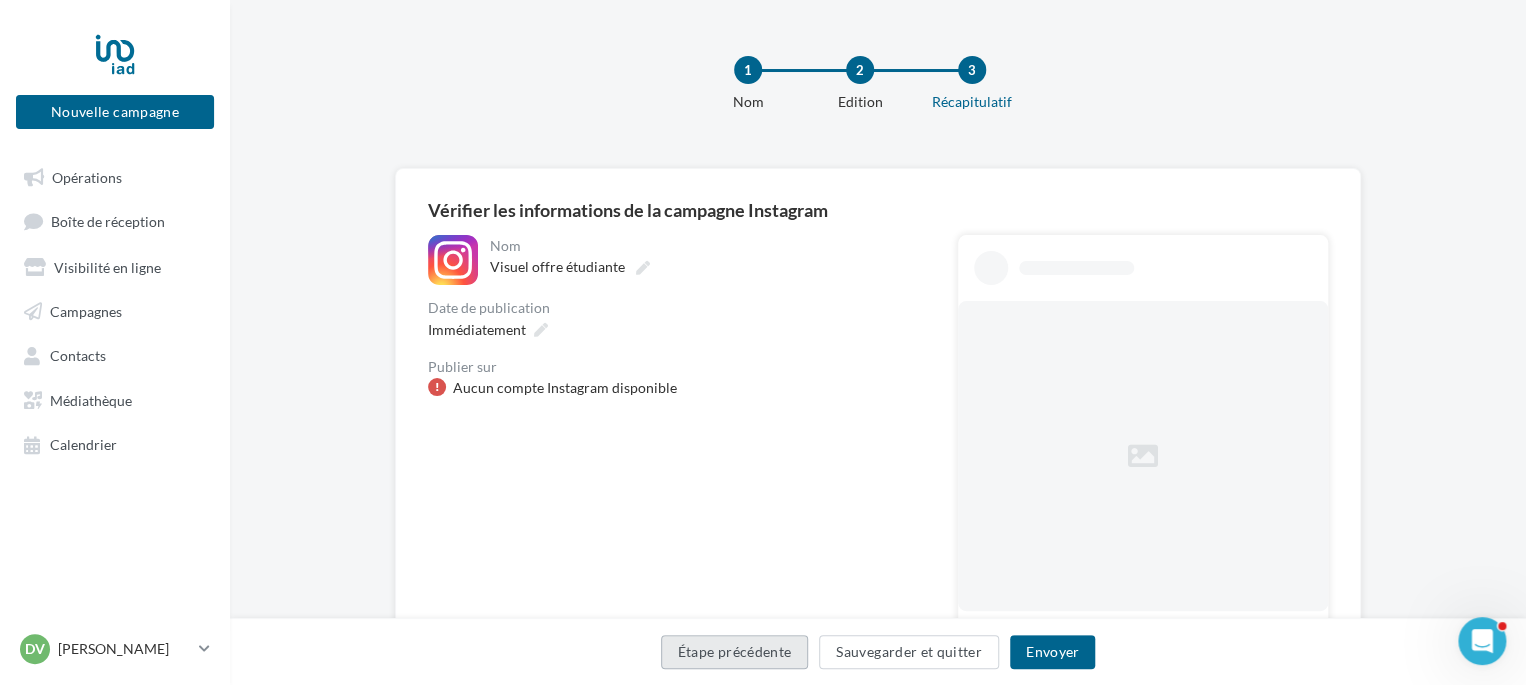 click on "Étape précédente" at bounding box center [735, 652] 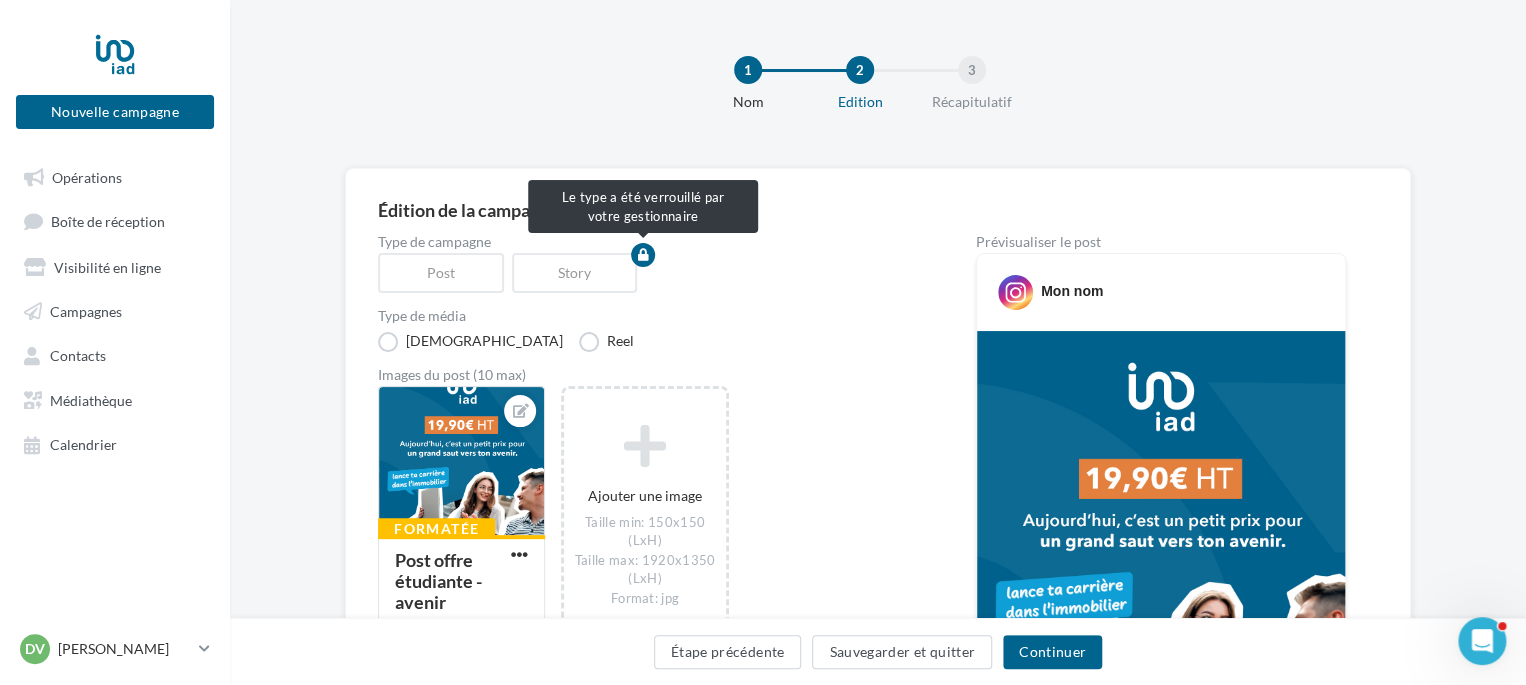 click on "Post" at bounding box center [445, 273] 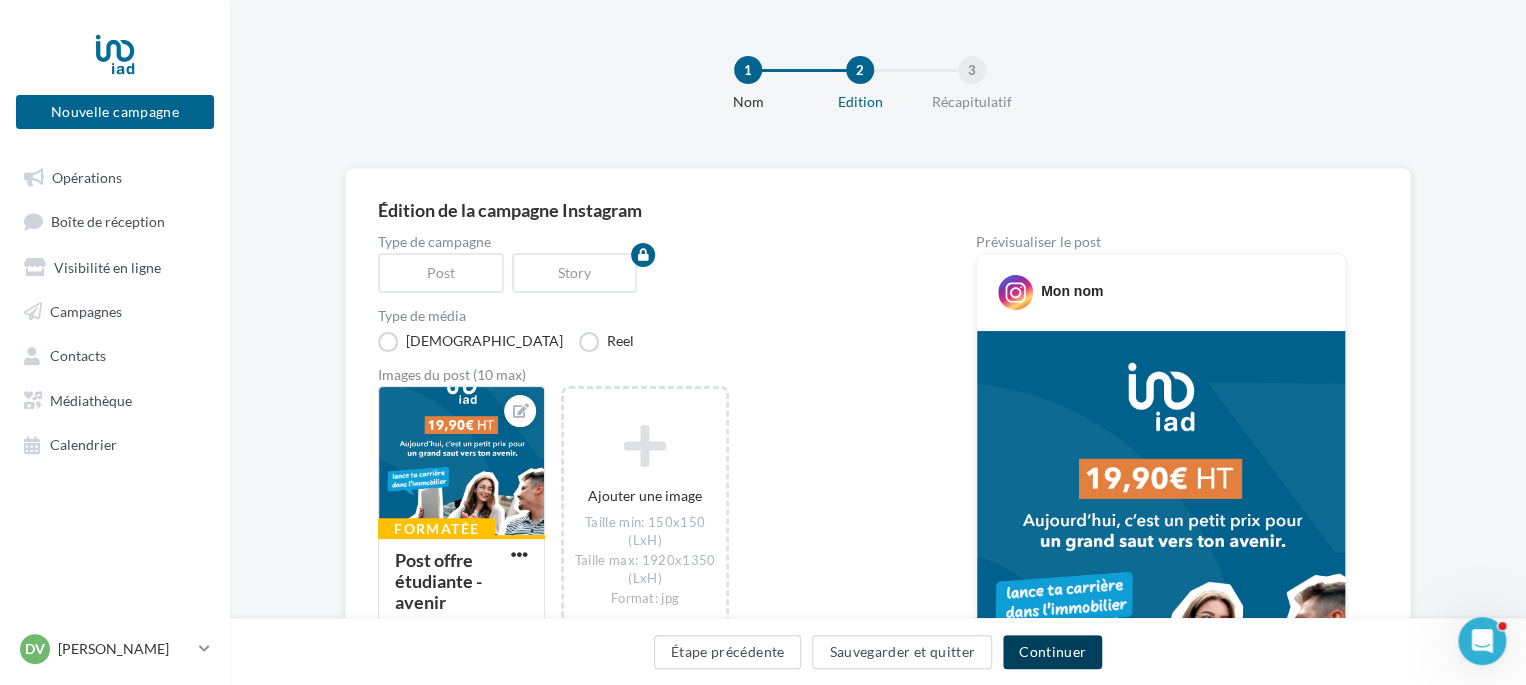 click on "Continuer" at bounding box center [1052, 652] 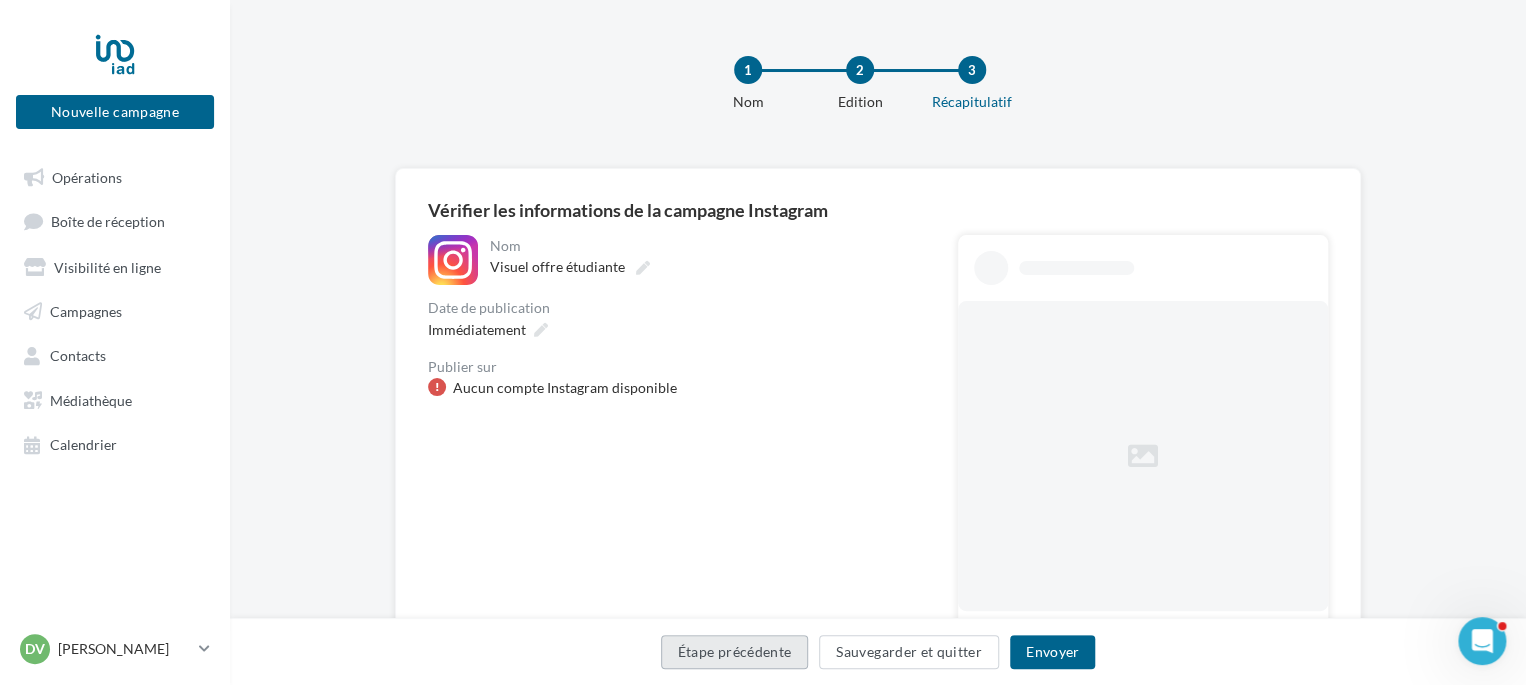 click on "Étape précédente" at bounding box center (735, 652) 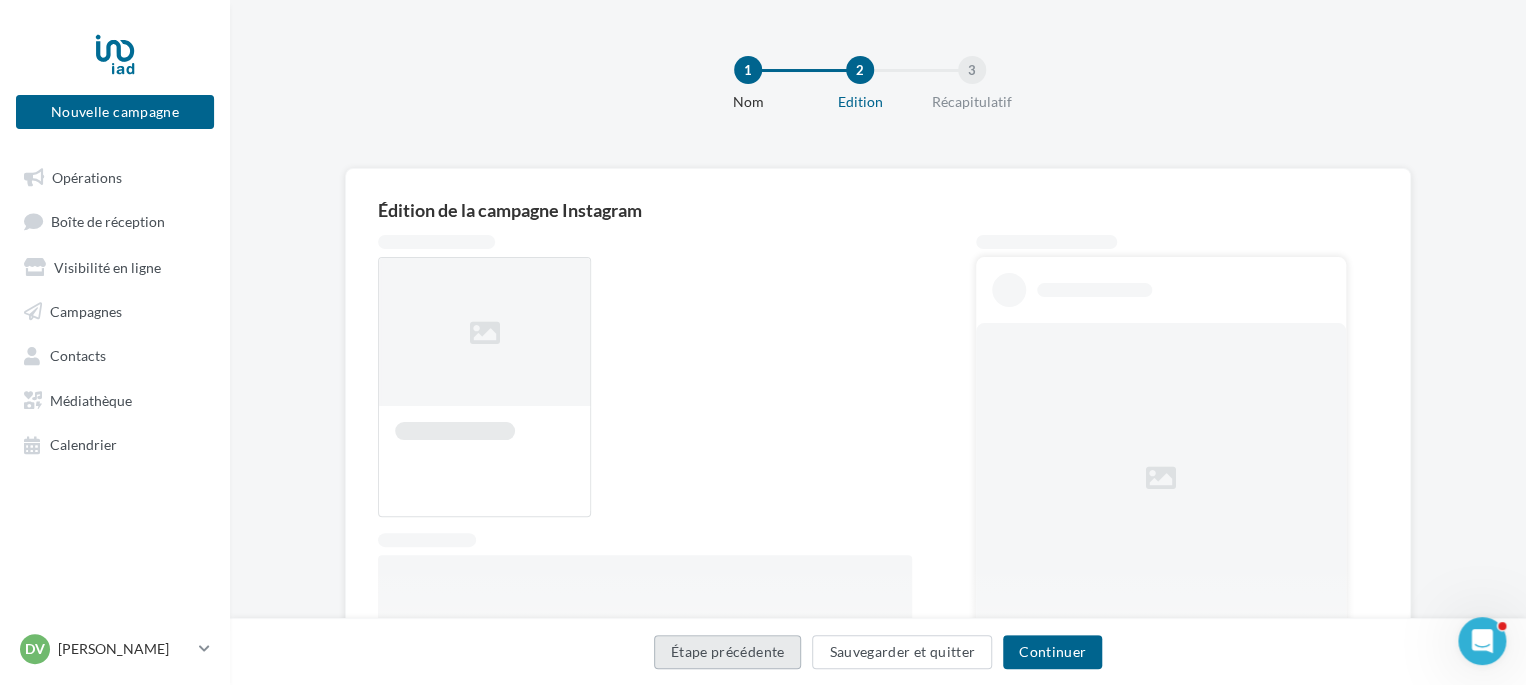 click on "Étape précédente" at bounding box center (728, 652) 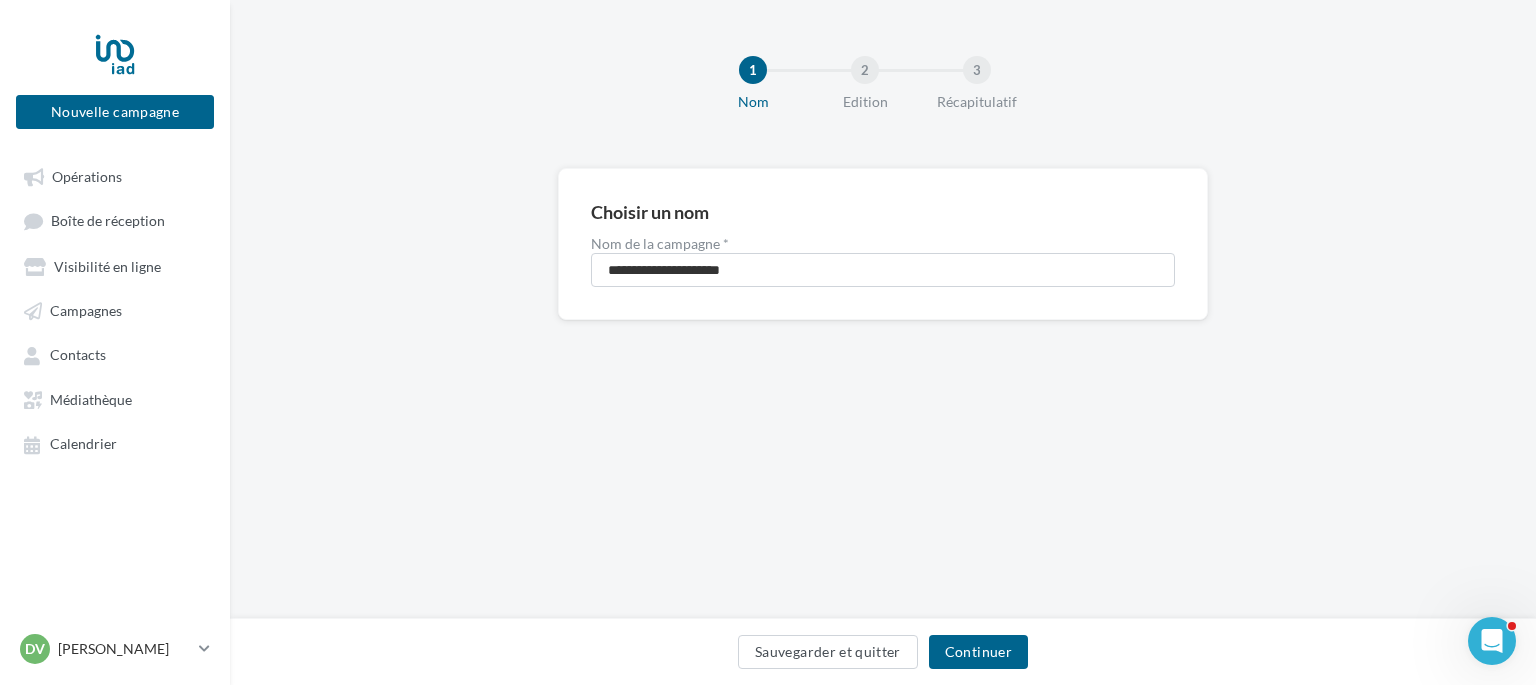 click on "Sauvegarder et quitter      Continuer" at bounding box center (883, 656) 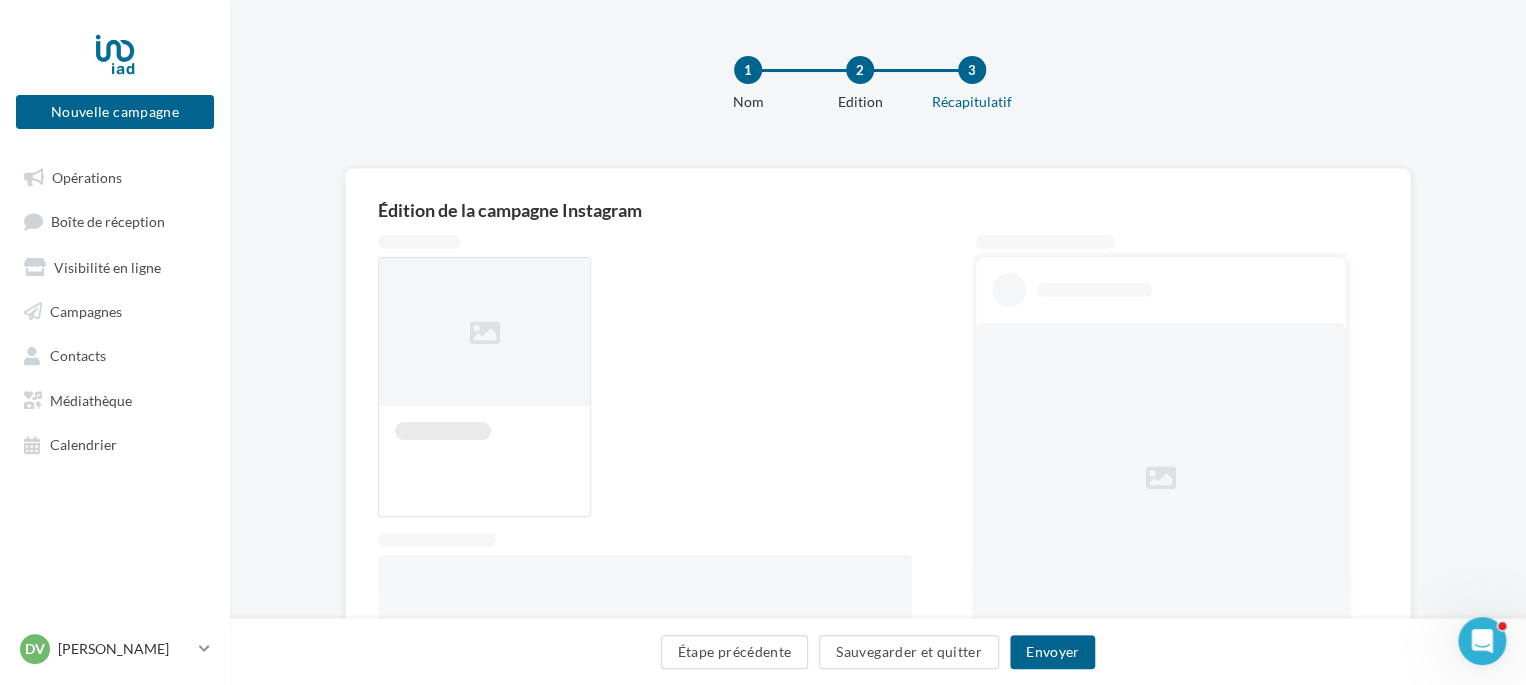 scroll, scrollTop: 101, scrollLeft: 0, axis: vertical 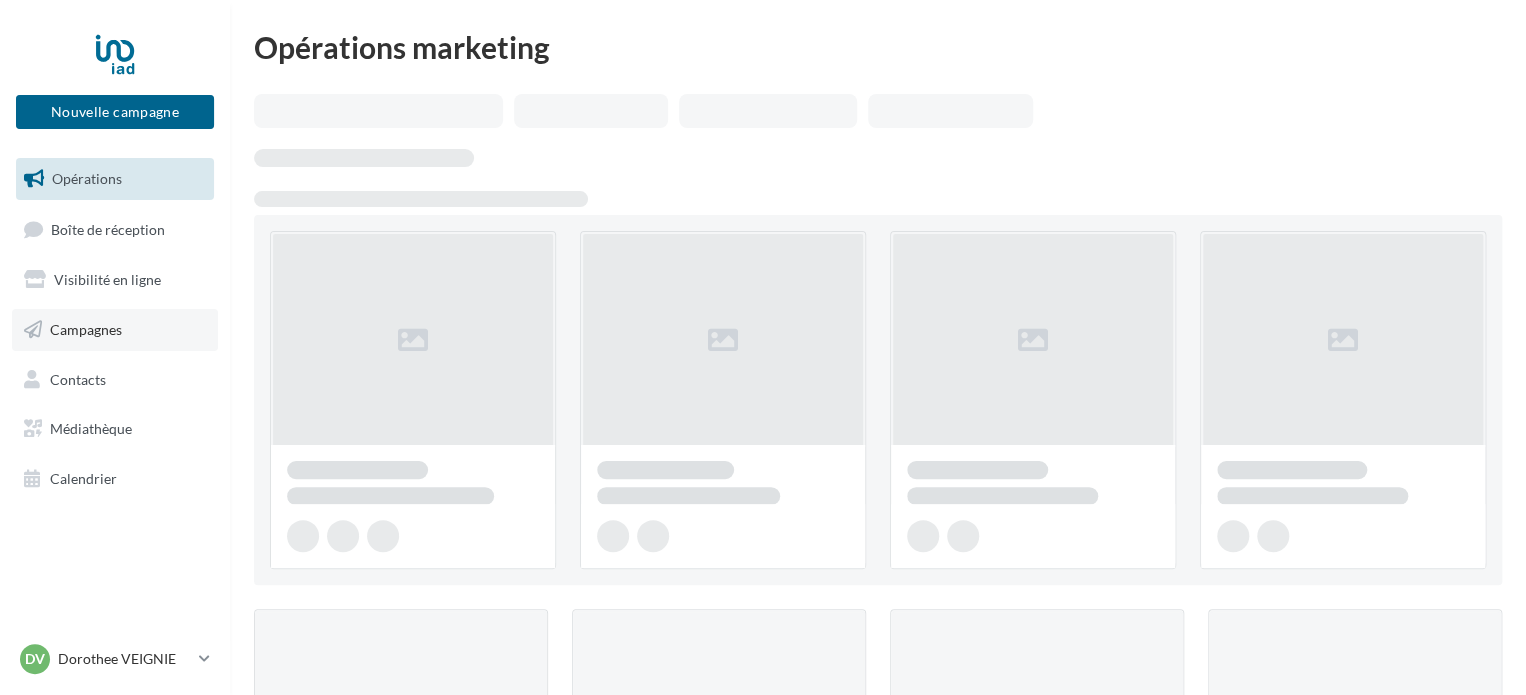click on "Campagnes" at bounding box center [86, 329] 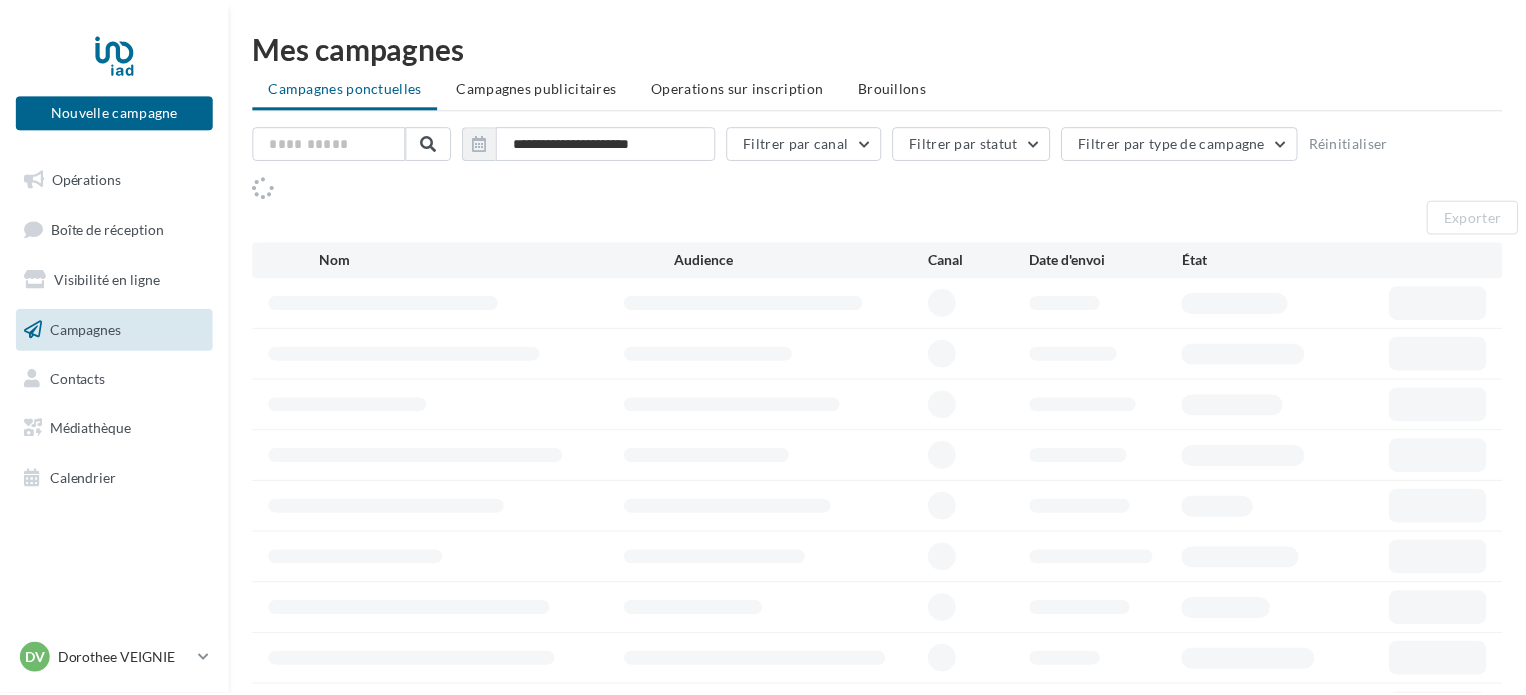 scroll, scrollTop: 0, scrollLeft: 0, axis: both 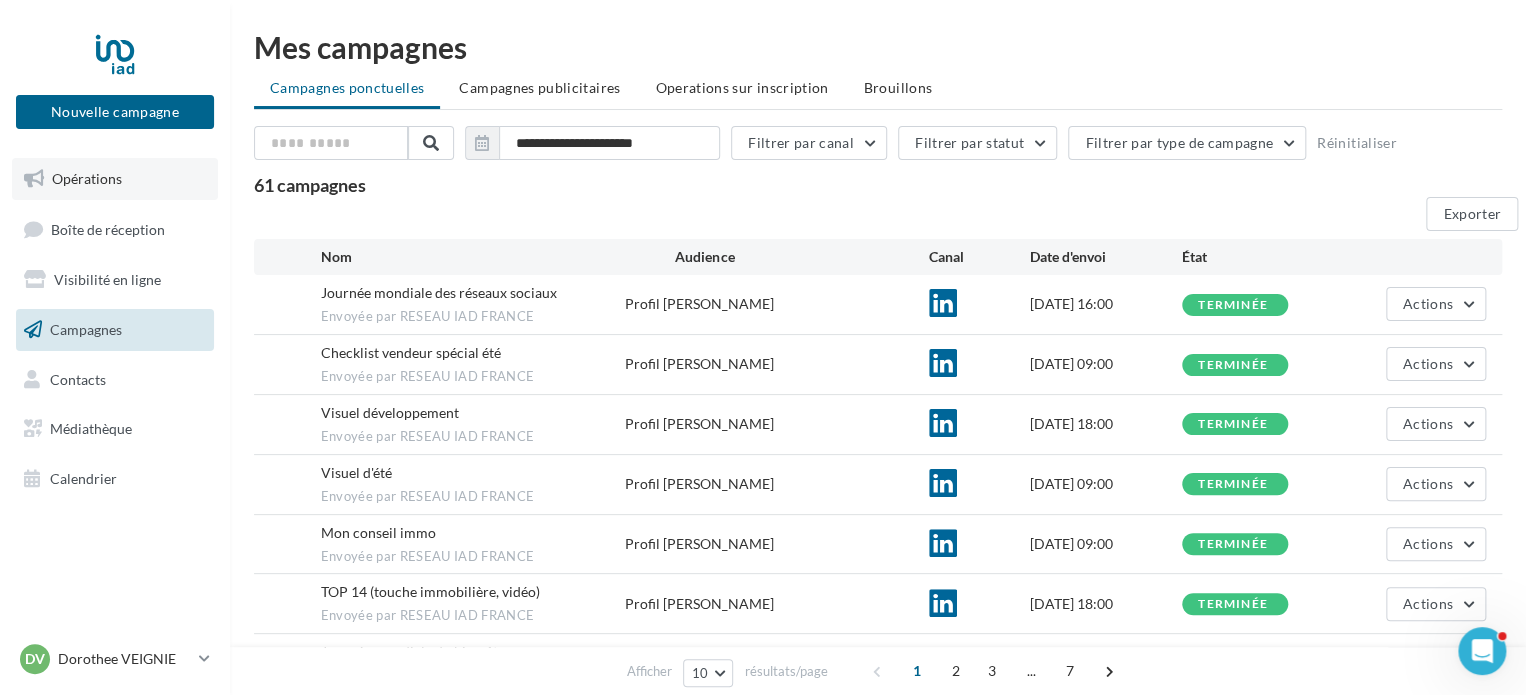 click on "Opérations" at bounding box center (87, 178) 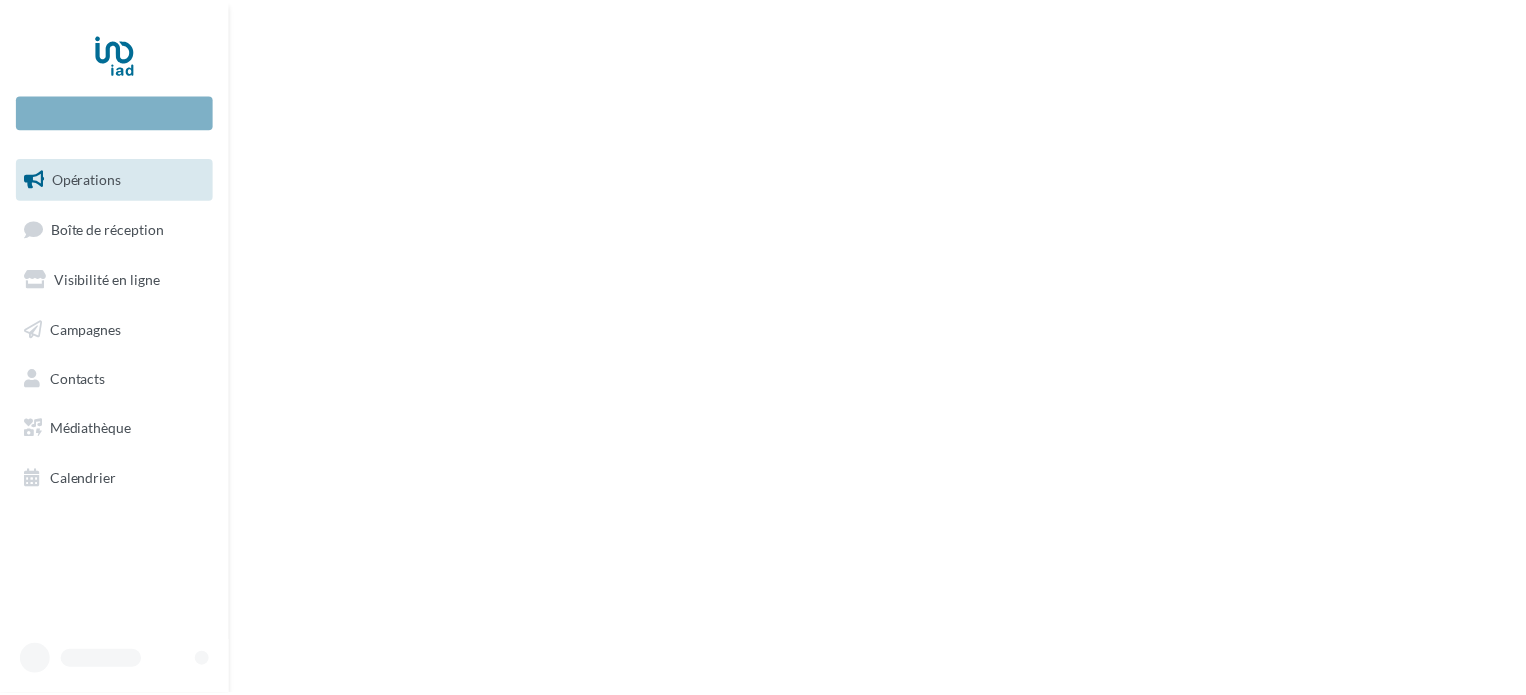 scroll, scrollTop: 0, scrollLeft: 0, axis: both 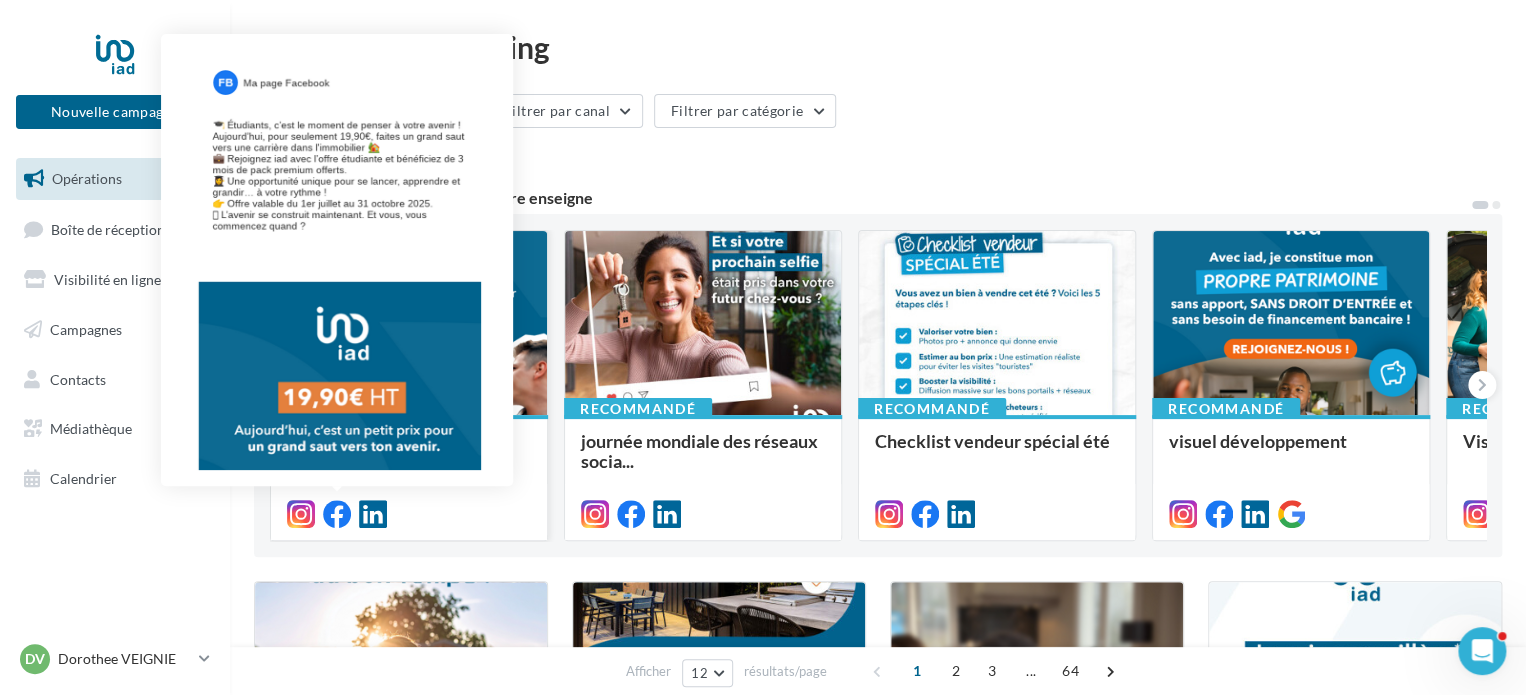 click at bounding box center [337, 514] 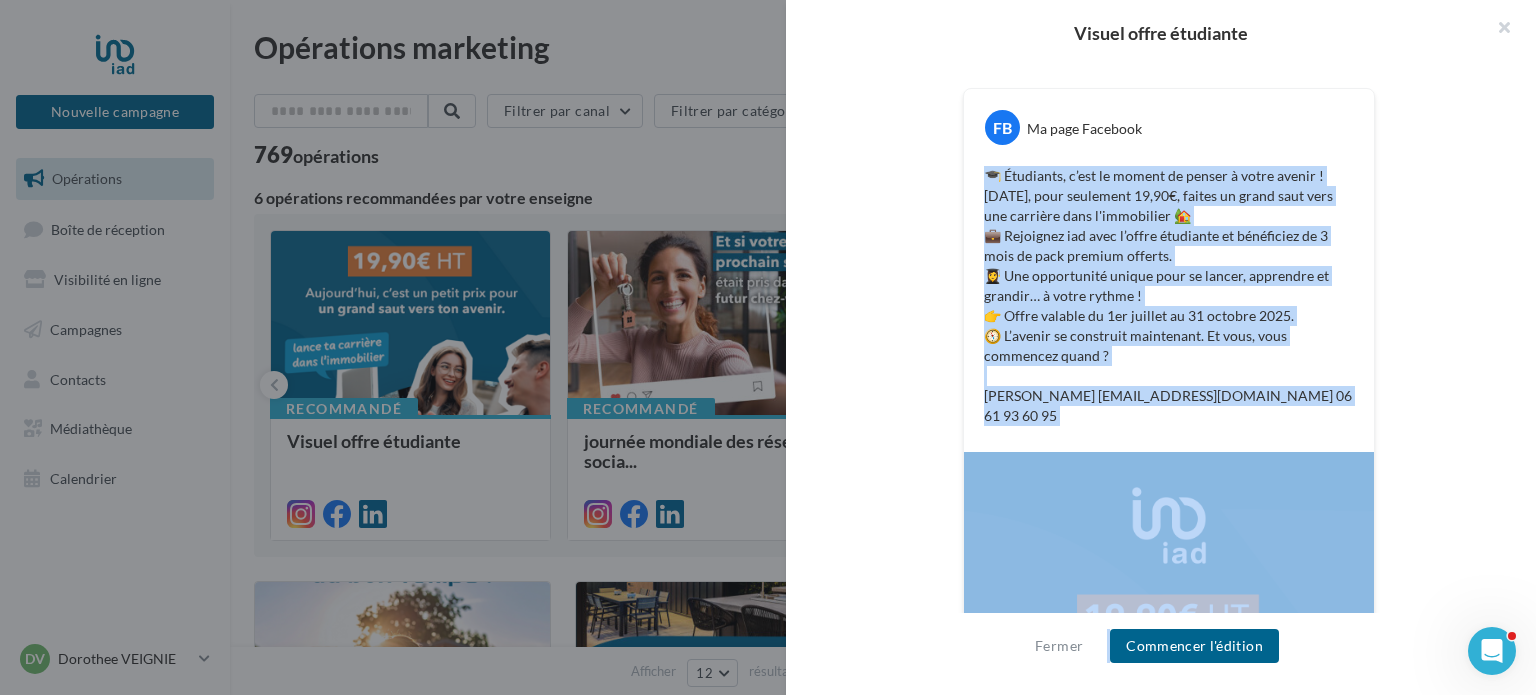 scroll, scrollTop: 686, scrollLeft: 0, axis: vertical 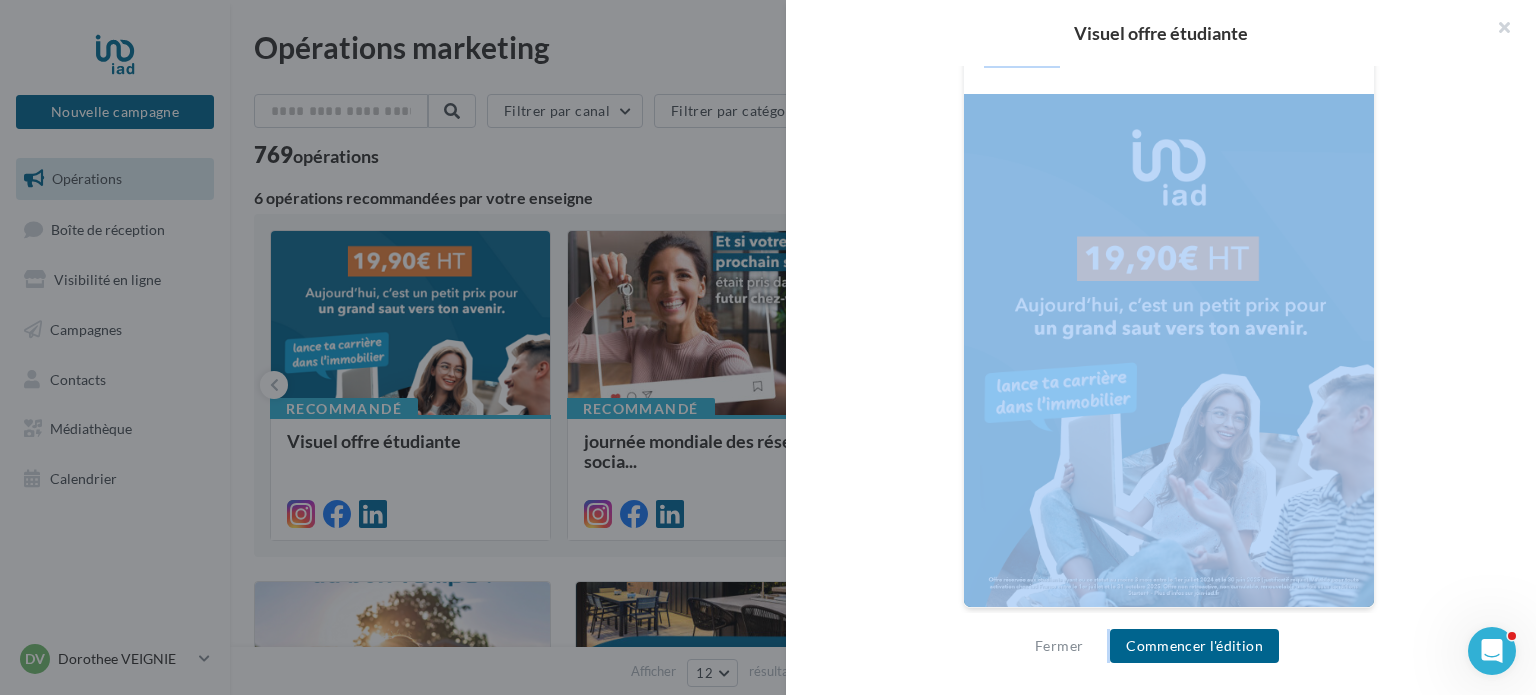 drag, startPoint x: 981, startPoint y: 497, endPoint x: 1427, endPoint y: 647, distance: 470.5486 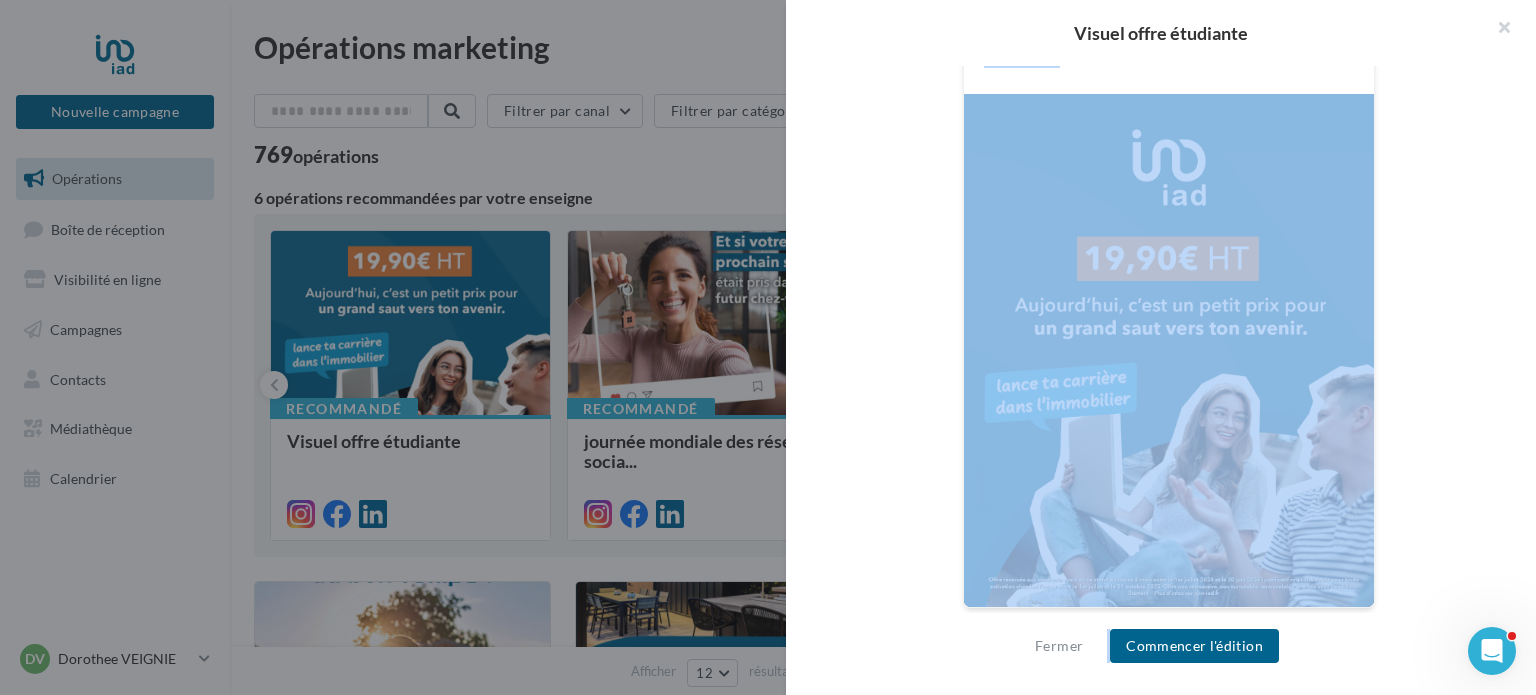 click on "Visuel offre étudiante
Description
Non renseignée
Facebook
Nouvelle com Facebook
Type
Post
Prévisualisation
Commentaires
(0)
FB
Ma page Facebook
🎓 Étudiants, c’est le moment de penser à votre avenir !  Aujourd’hui, pour seulement 19,90€, faites un grand saut vers une carrière dans l'immobilier 🏡 💼 Rejoignez iad avec l’offre étudiante et bénéficiez de 3 mois de pack premium offerts." at bounding box center (1161, 347) 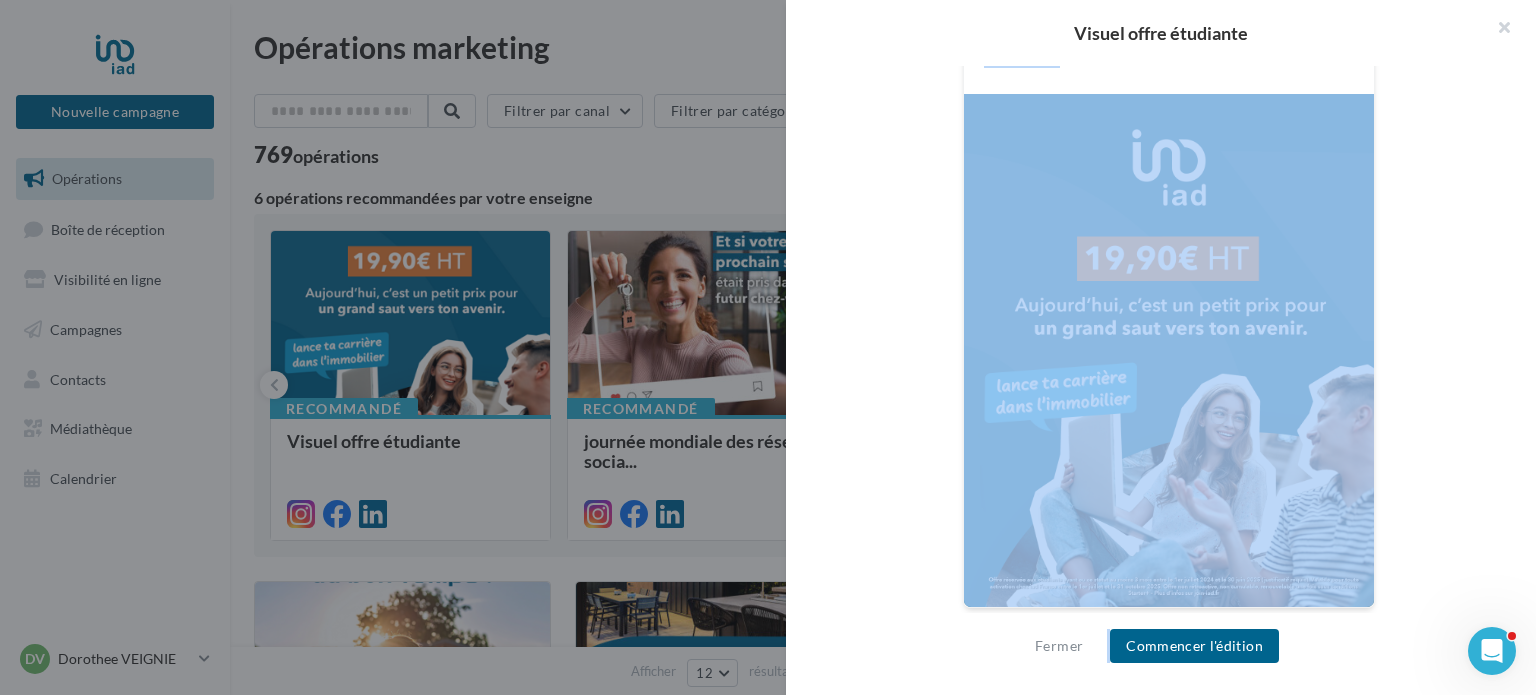 copy on "🎓 Étudiants, c’est le moment de penser à votre avenir !  Aujourd’hui, pour seulement 19,90€, faites un grand saut vers une carrière dans l'immobilier 🏡 💼 Rejoignez iad avec l’offre étudiante et bénéficiez de 3 mois de pack premium offerts.  👩‍🎓 Une opportunité unique pour se lancer, apprendre et grandir… à votre rythme ! 👉 Offre valable du 1er juillet au 31 octobre 2025.  🧭 L’avenir se construit maintenant. Et vous, vous commencez quand ?  Dorothee  VEIGNIE   dorothee.veignie@iadfrance.fr   06 61 93 60 95
La prévisualisation est non-contractuelle
Fermer" 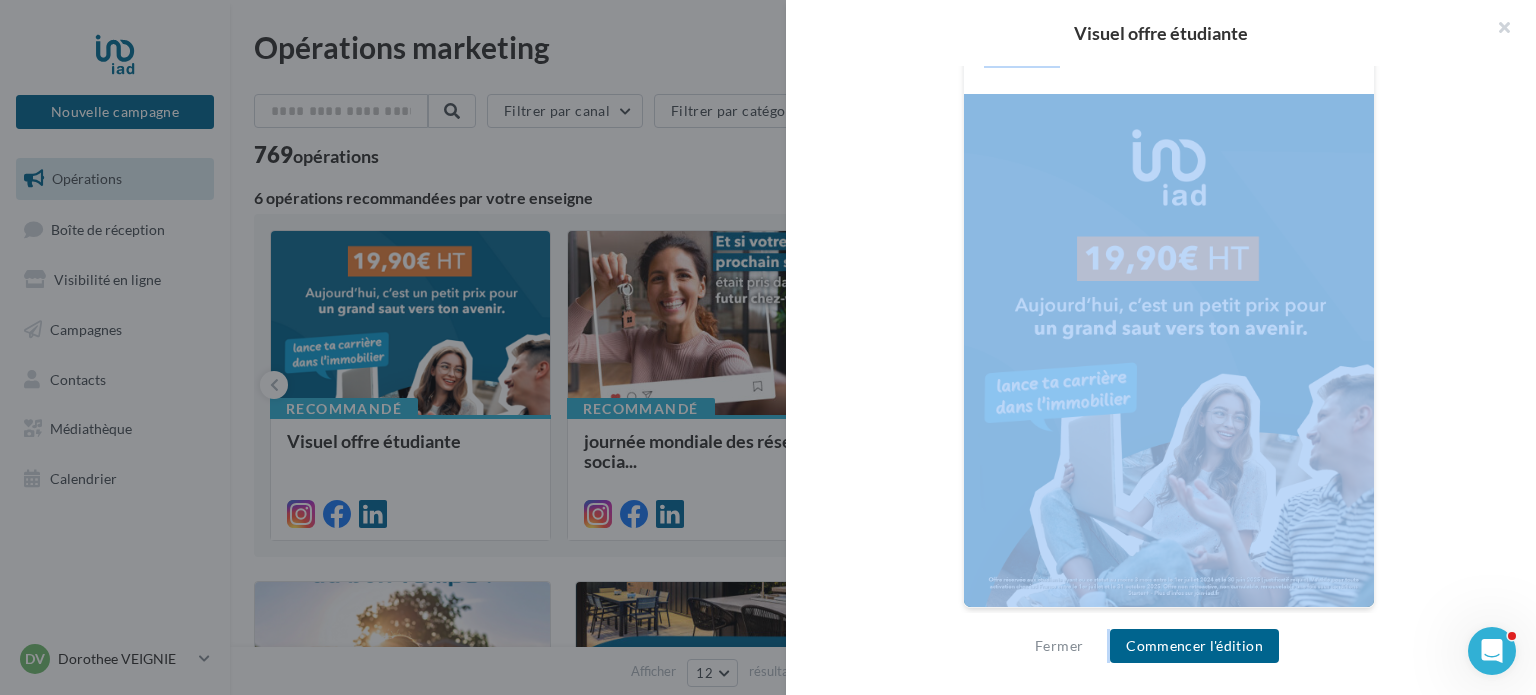 click at bounding box center [1169, 350] 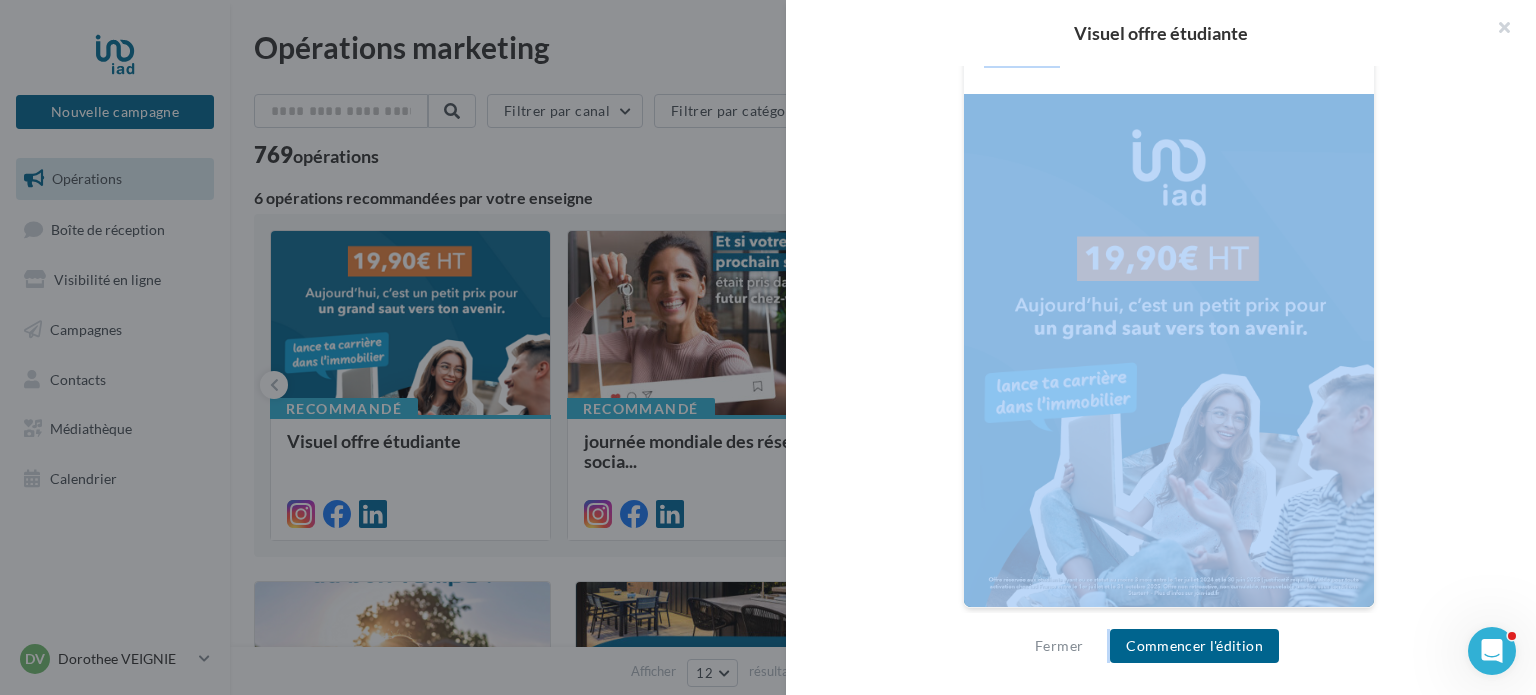 click on "FB
Ma page Facebook
🎓 Étudiants, c’est le moment de penser à votre avenir !  Aujourd’hui, pour seulement 19,90€, faites un grand saut vers une carrière dans l'immobilier 🏡 💼 Rejoignez iad avec l’offre étudiante et bénéficiez de 3 mois de pack premium offerts.  👩‍🎓 Une opportunité unique pour se lancer, apprendre et grandir… à votre rythme ! 👉 Offre valable du 1er juillet au 31 octobre 2025.  🧭 L’avenir se construit maintenant. Et vous, vous commencez quand ?  Dorothee  VEIGNIE   dorothee.veignie@iadfrance.fr   06 61 93 60 95
La prévisualisation est non-contractuelle" at bounding box center [1169, 181] 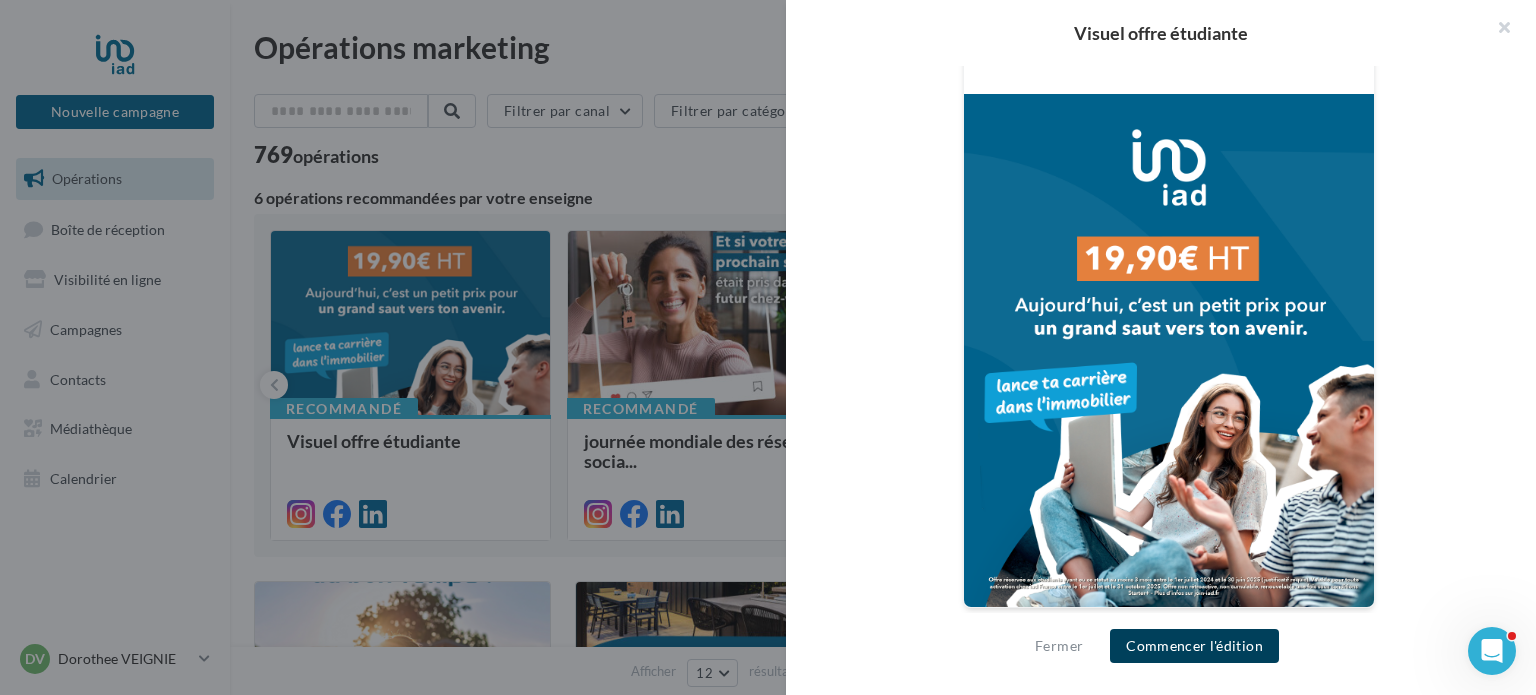 click on "Commencer l'édition" at bounding box center (1194, 646) 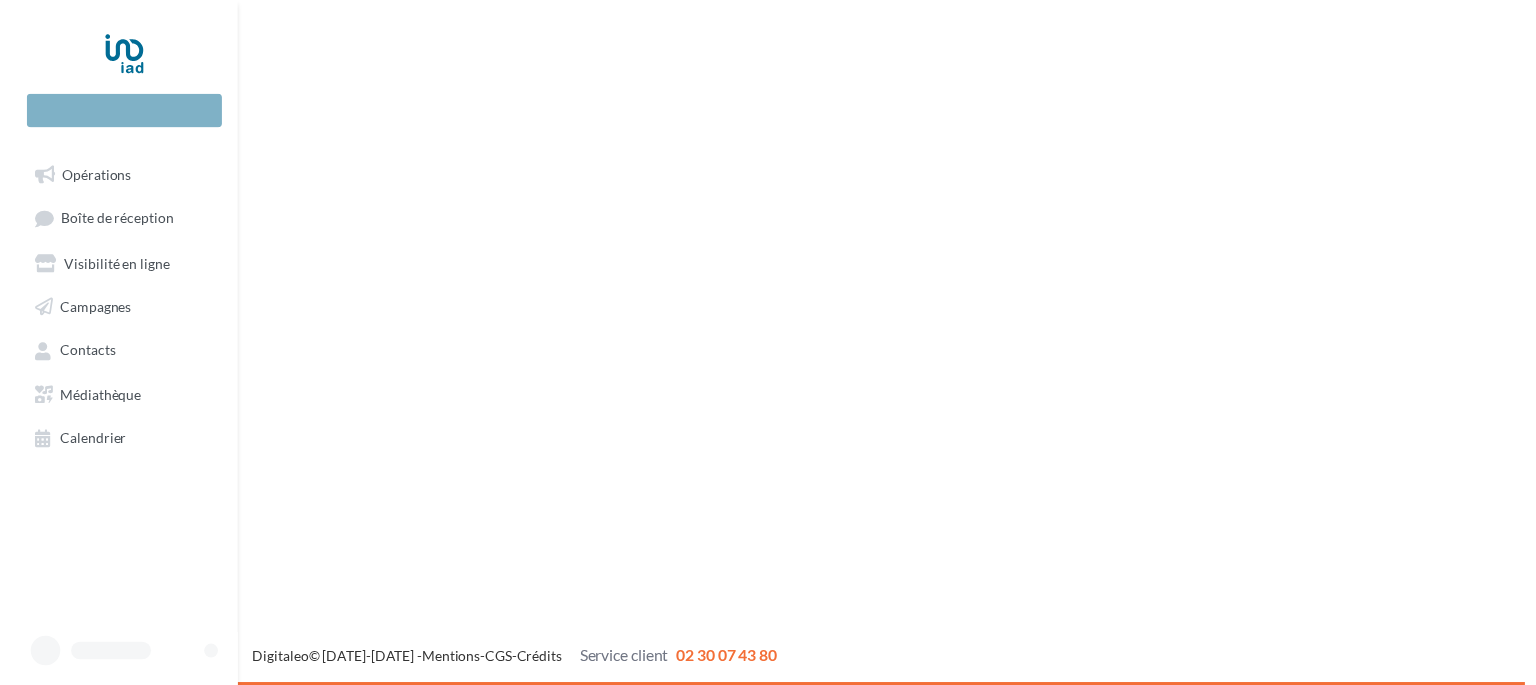 scroll, scrollTop: 0, scrollLeft: 0, axis: both 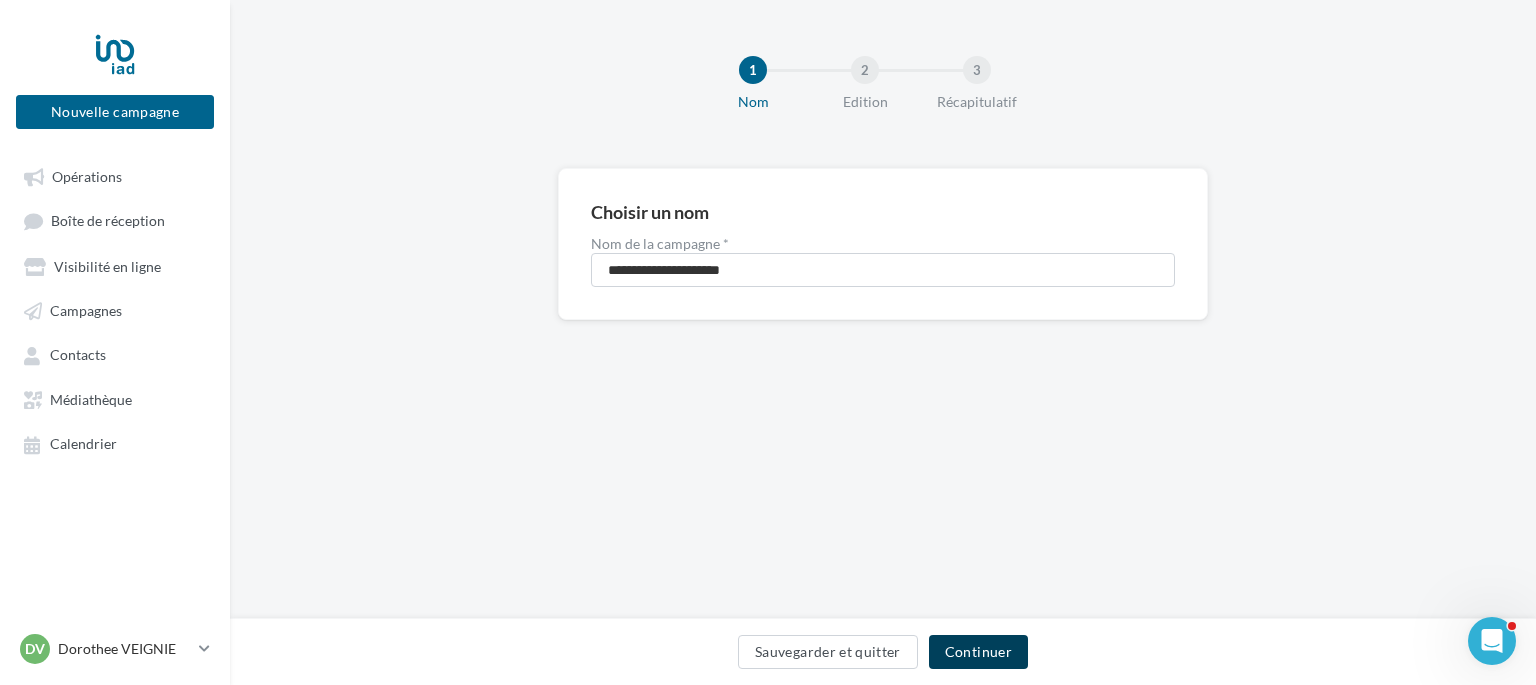 click on "Continuer" at bounding box center [978, 652] 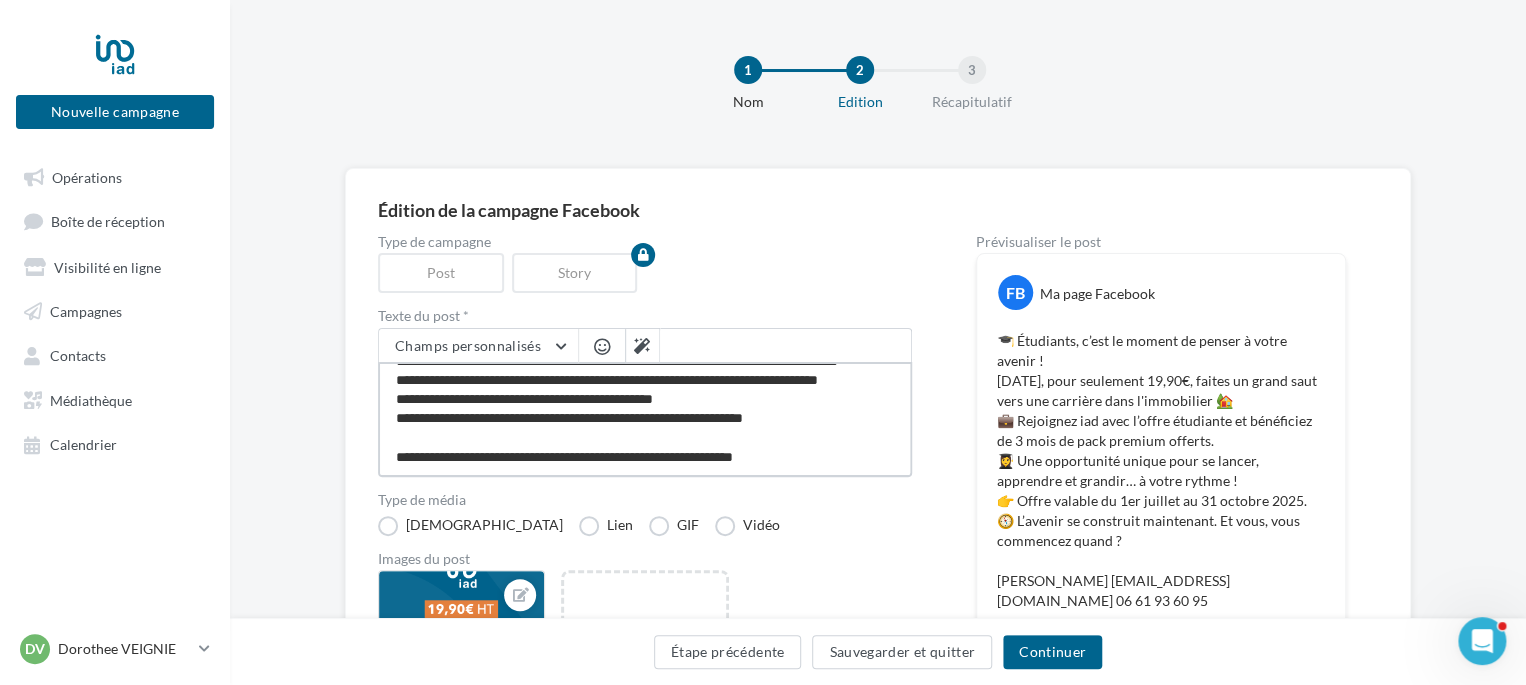 scroll, scrollTop: 116, scrollLeft: 0, axis: vertical 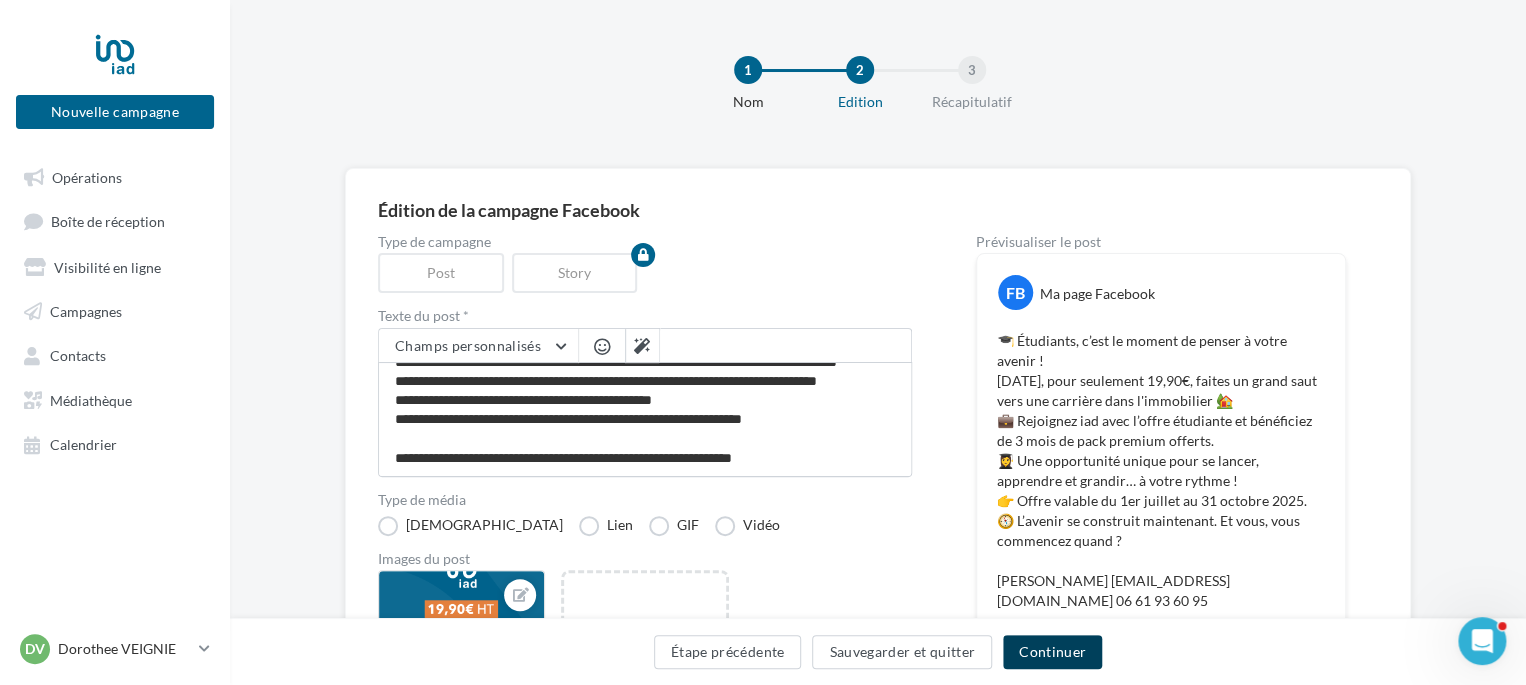 click on "Continuer" at bounding box center (1052, 652) 